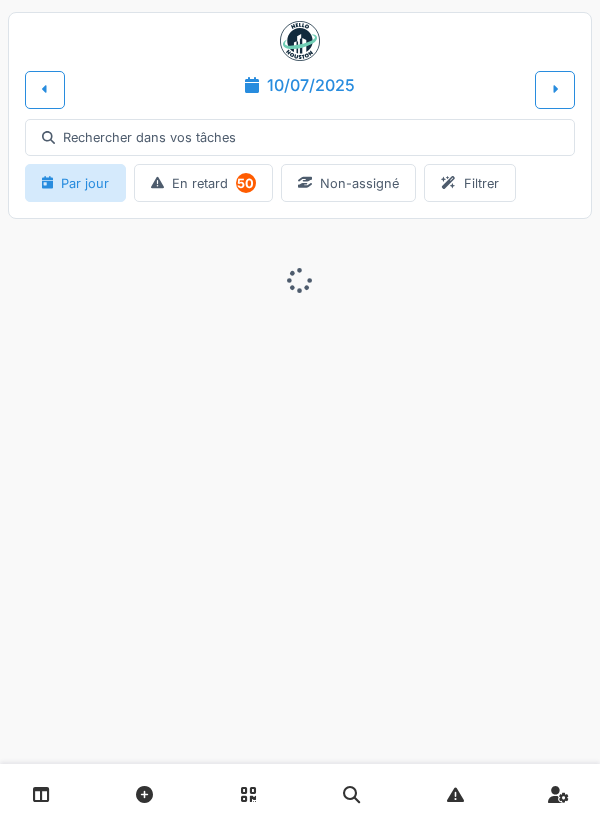 scroll, scrollTop: 0, scrollLeft: 0, axis: both 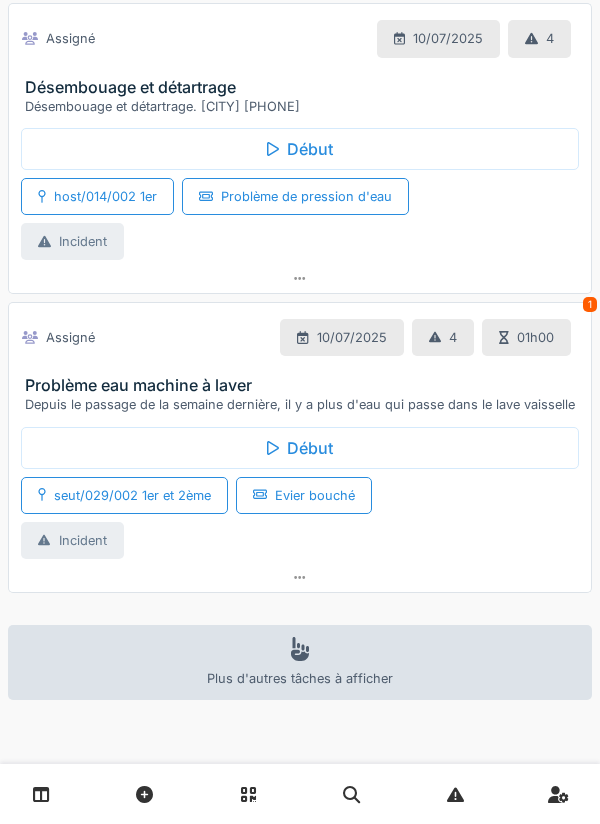 click at bounding box center (300, 577) 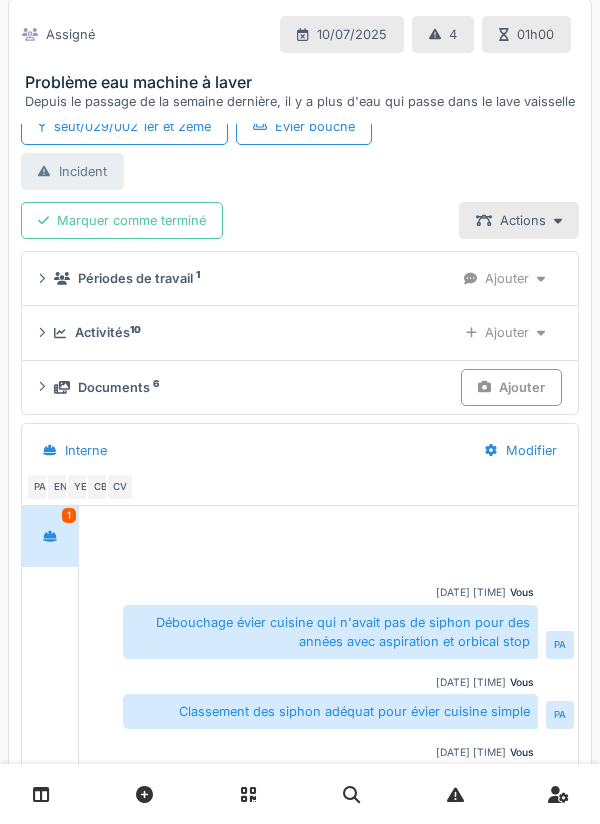 scroll, scrollTop: 1511, scrollLeft: 0, axis: vertical 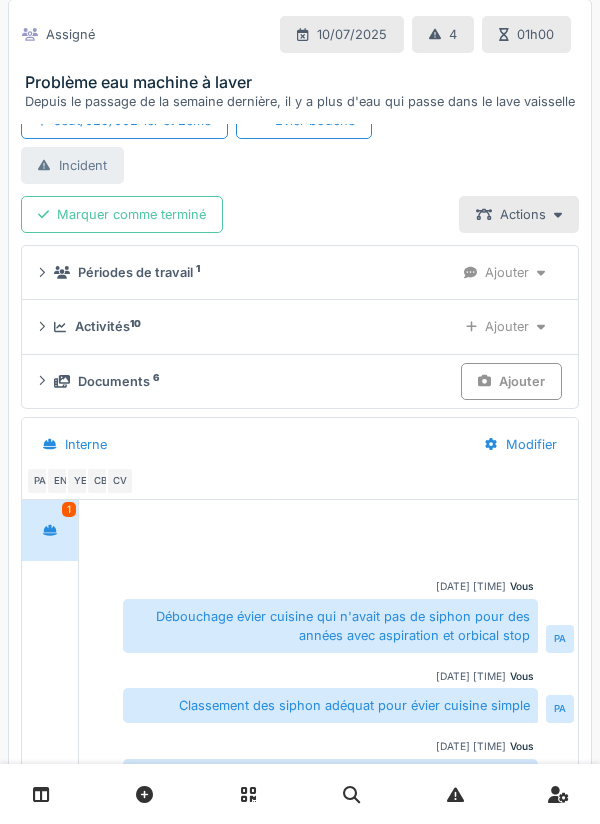 click on "Documents   6" at bounding box center (253, 381) 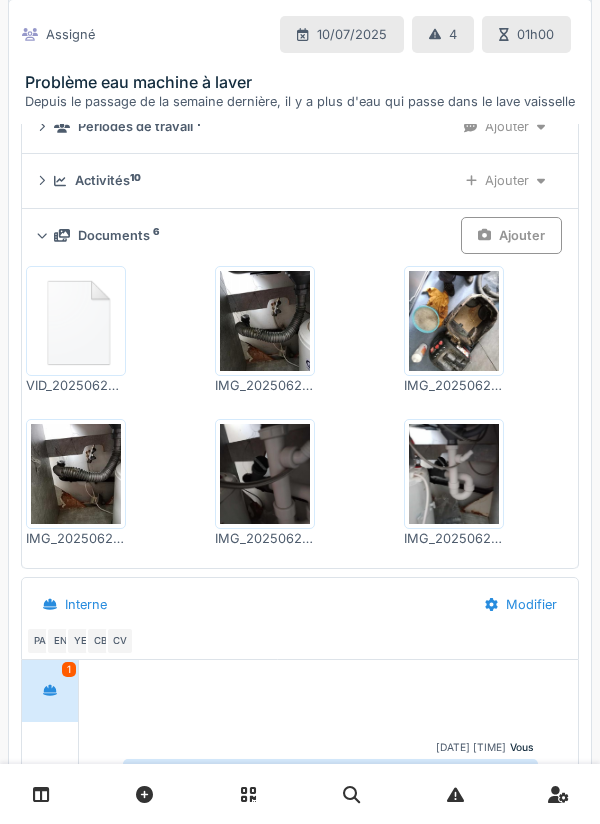 scroll, scrollTop: 1653, scrollLeft: 0, axis: vertical 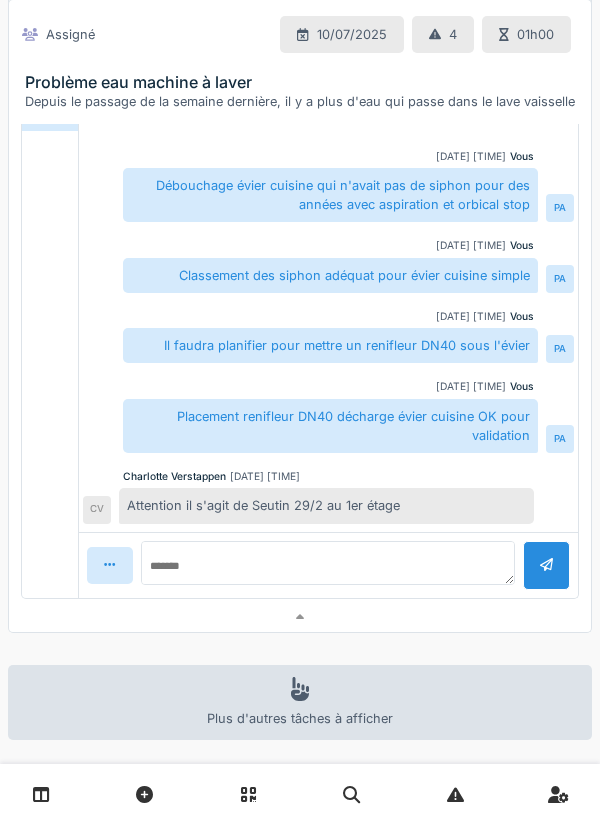 click at bounding box center (300, 617) 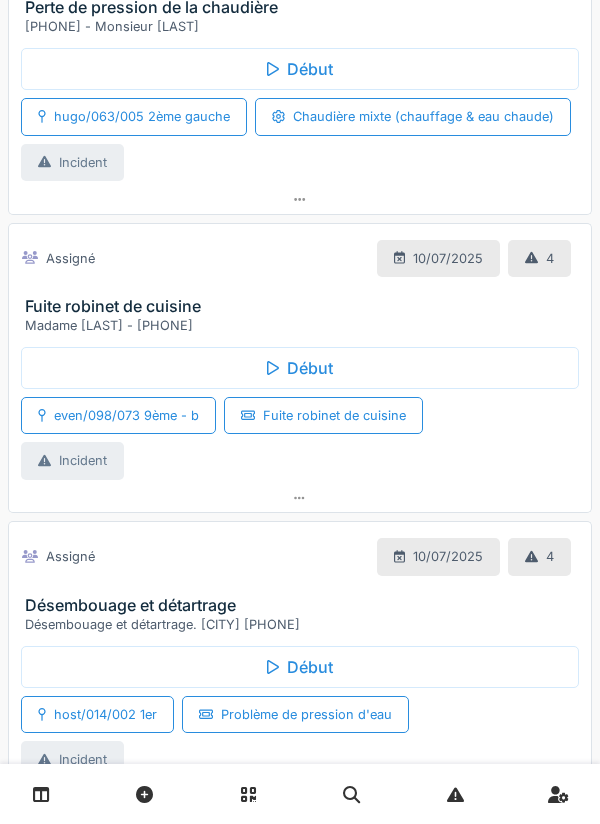 click at bounding box center (300, 498) 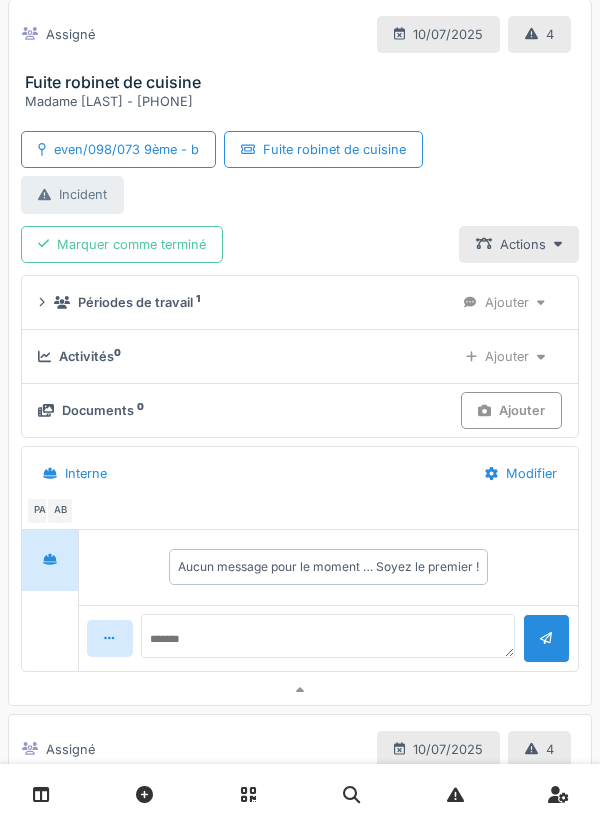 scroll, scrollTop: 954, scrollLeft: 0, axis: vertical 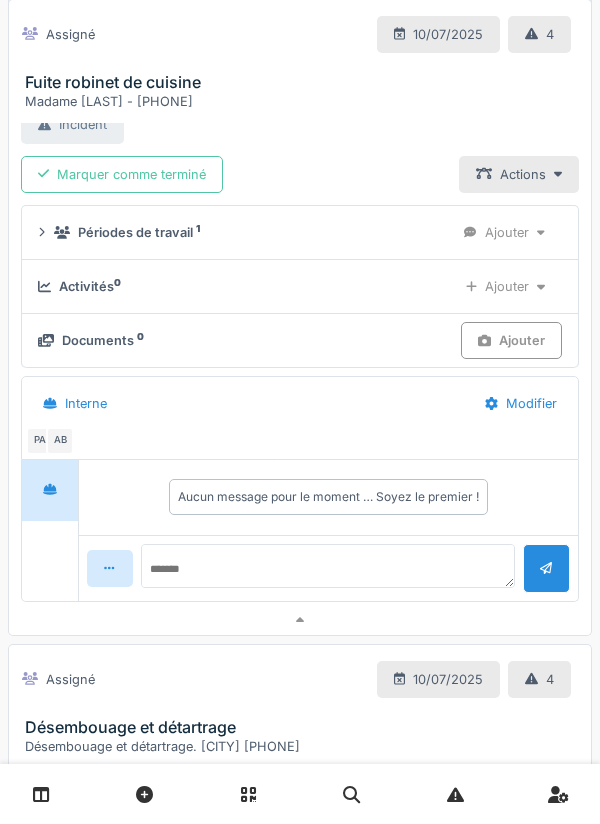 click at bounding box center [300, 620] 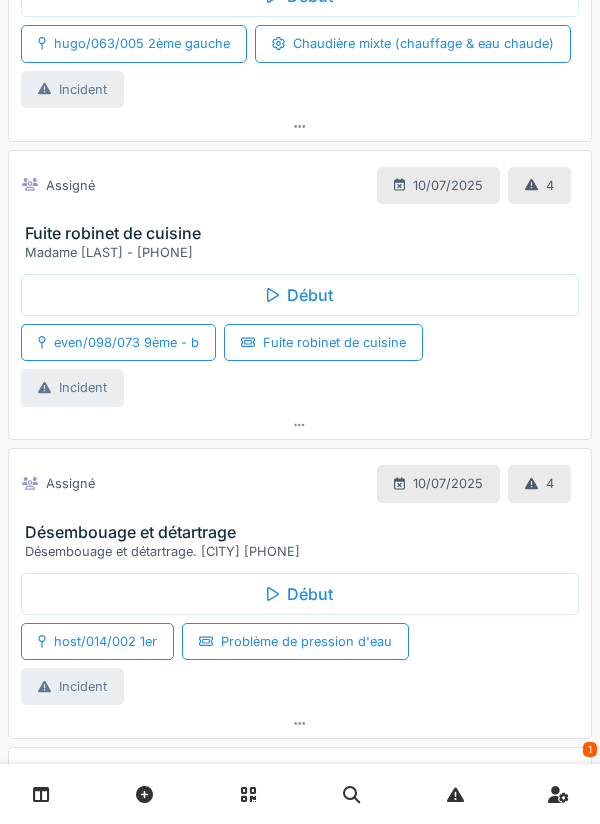 click at bounding box center (300, 425) 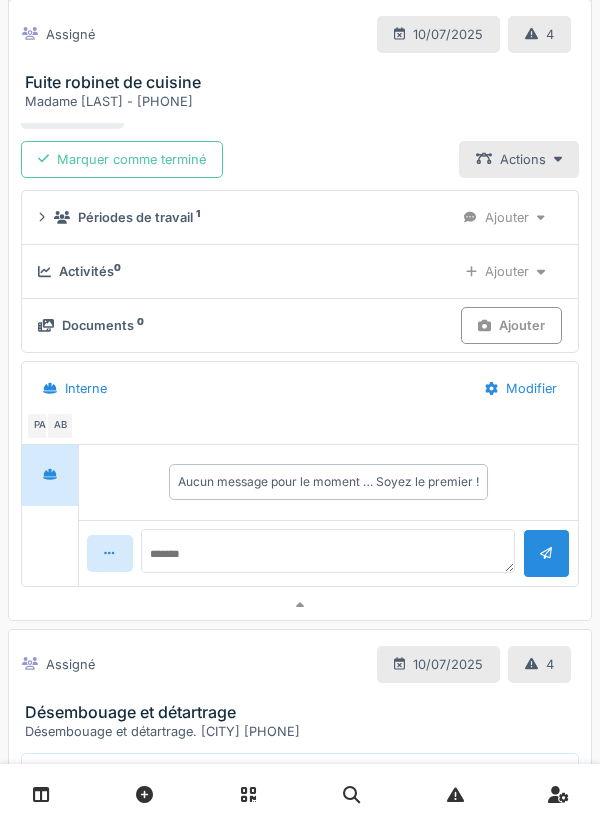 click at bounding box center (300, 605) 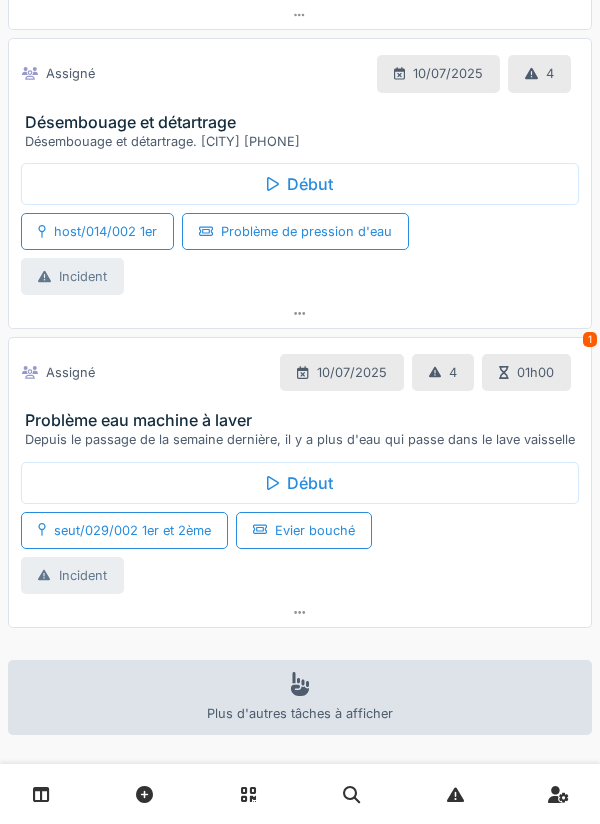 scroll, scrollTop: 1125, scrollLeft: 0, axis: vertical 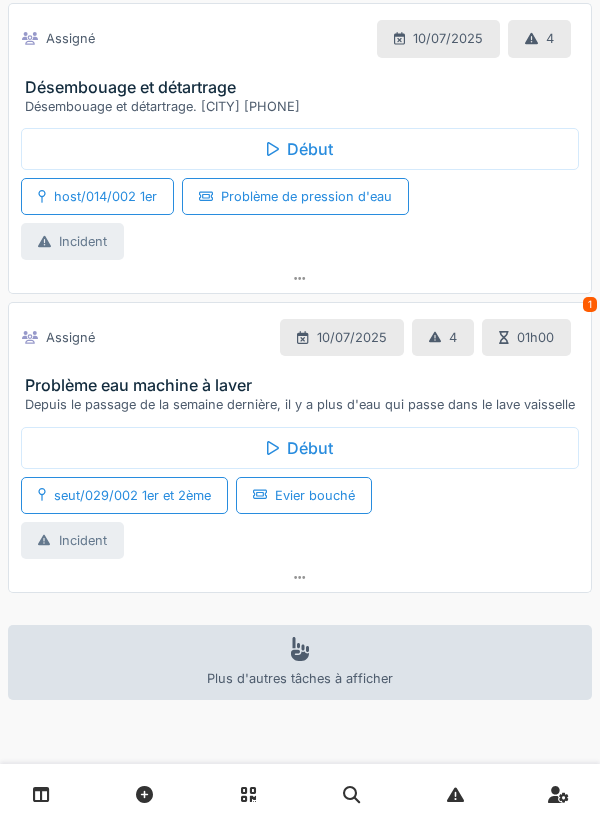 click at bounding box center (300, 577) 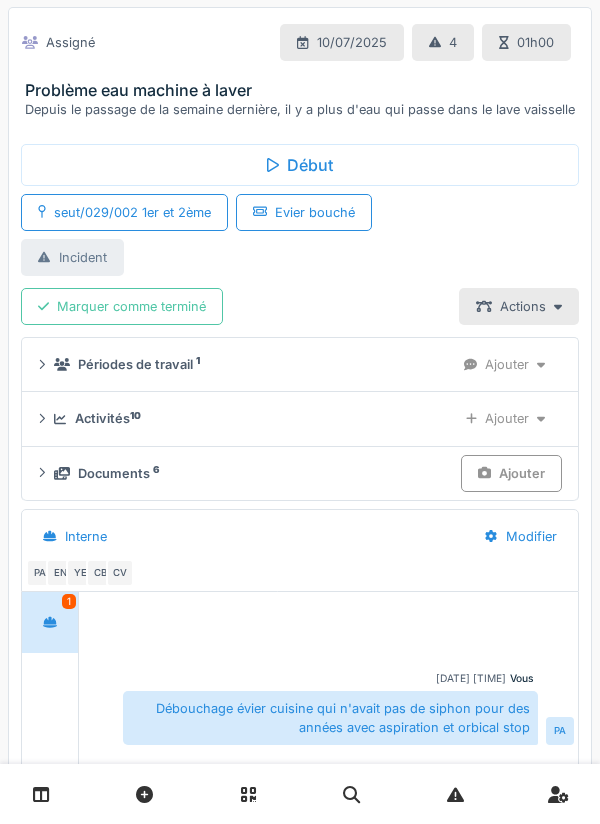 scroll, scrollTop: 1448, scrollLeft: 0, axis: vertical 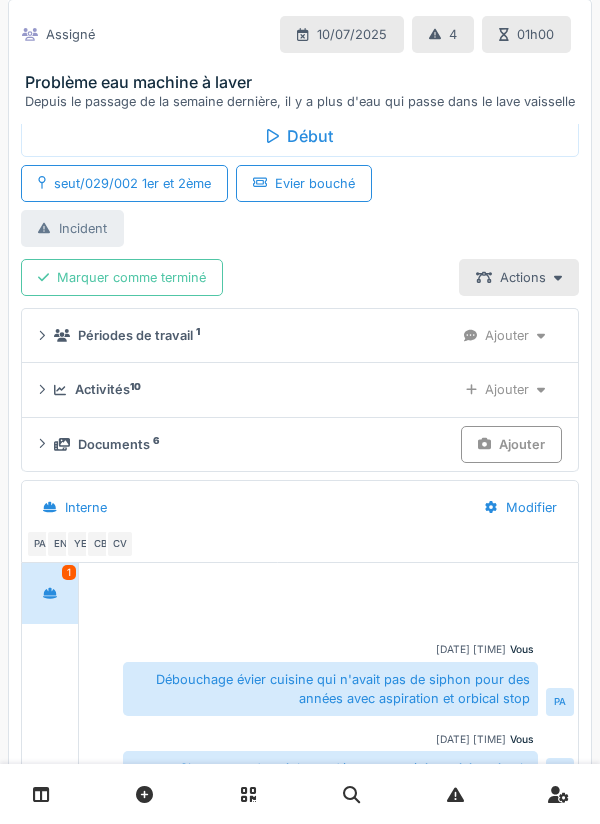 click on "Périodes de travail   1" at bounding box center (246, 335) 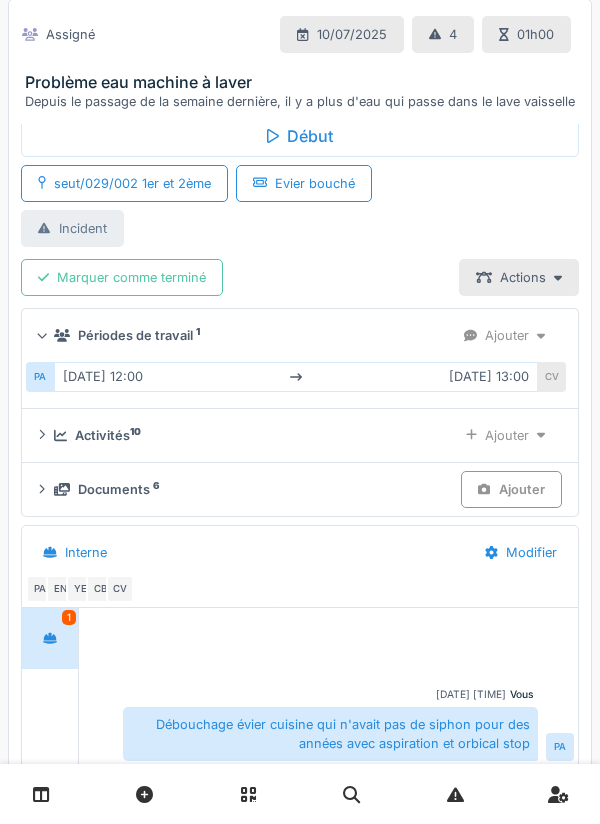 click on "Périodes de travail   1" at bounding box center (246, 335) 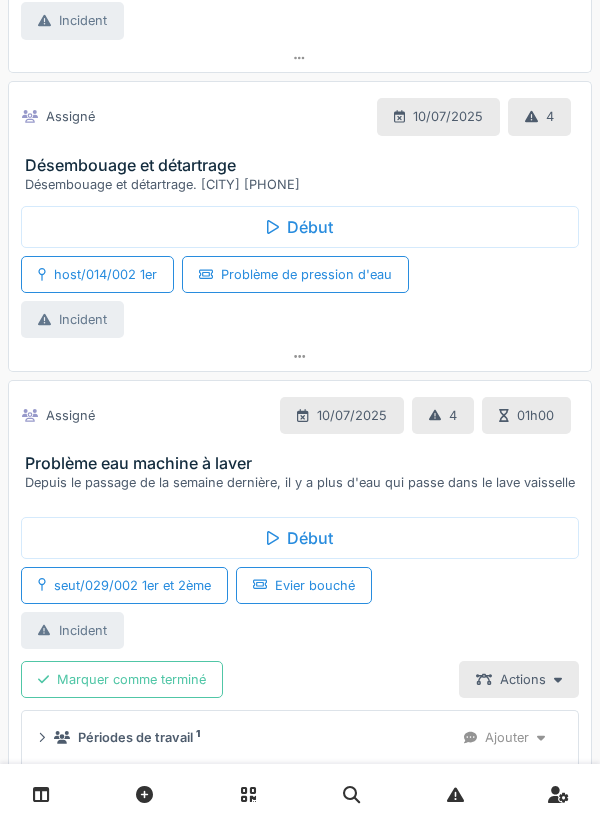 scroll, scrollTop: 1045, scrollLeft: 0, axis: vertical 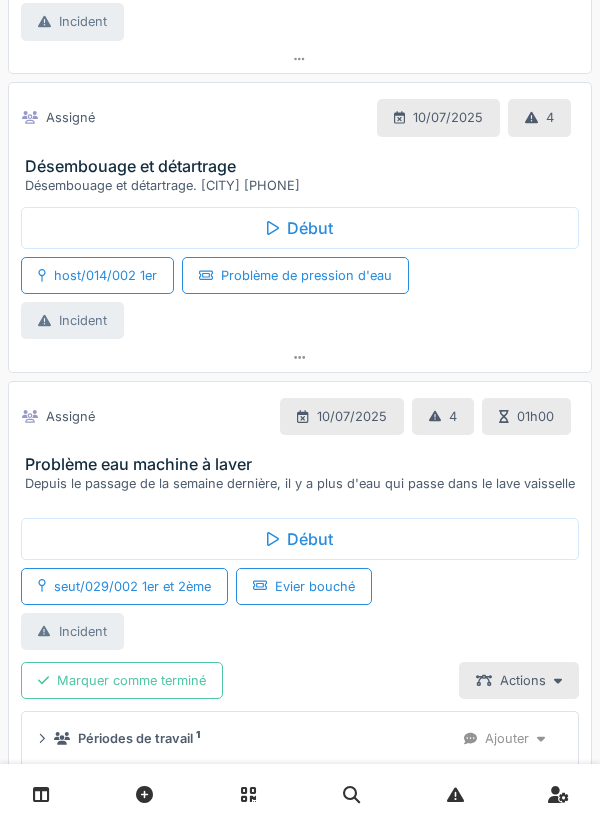 click on "Problème eau machine à laver" at bounding box center (304, 464) 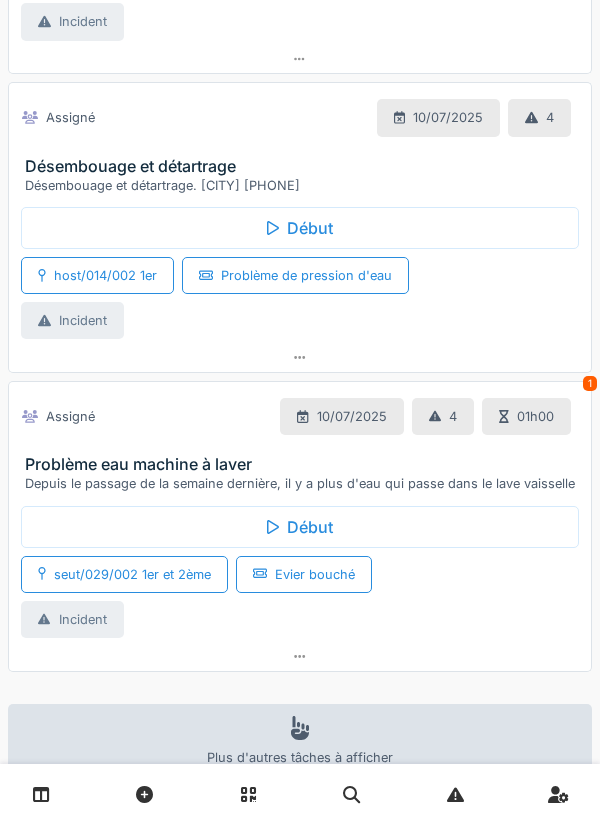 click on "Problème eau machine à laver" at bounding box center [304, 464] 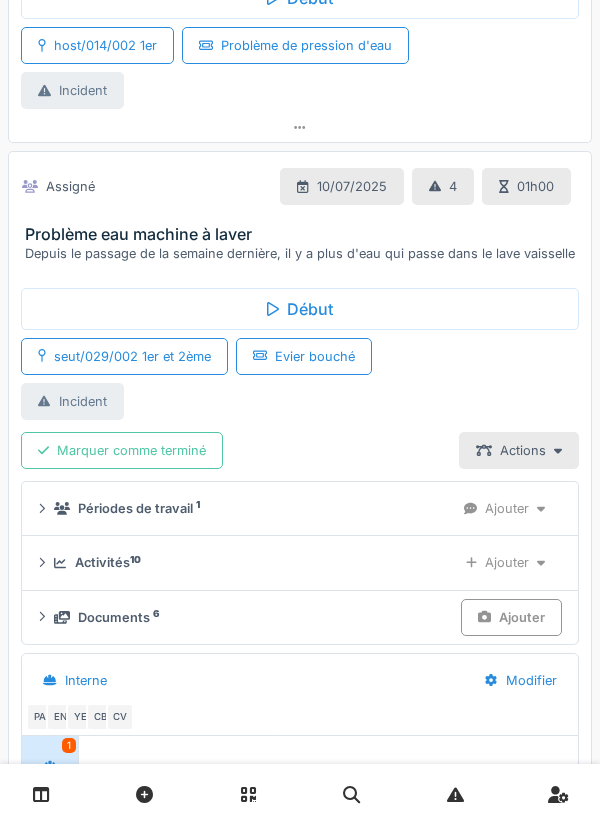 scroll, scrollTop: 1258, scrollLeft: 0, axis: vertical 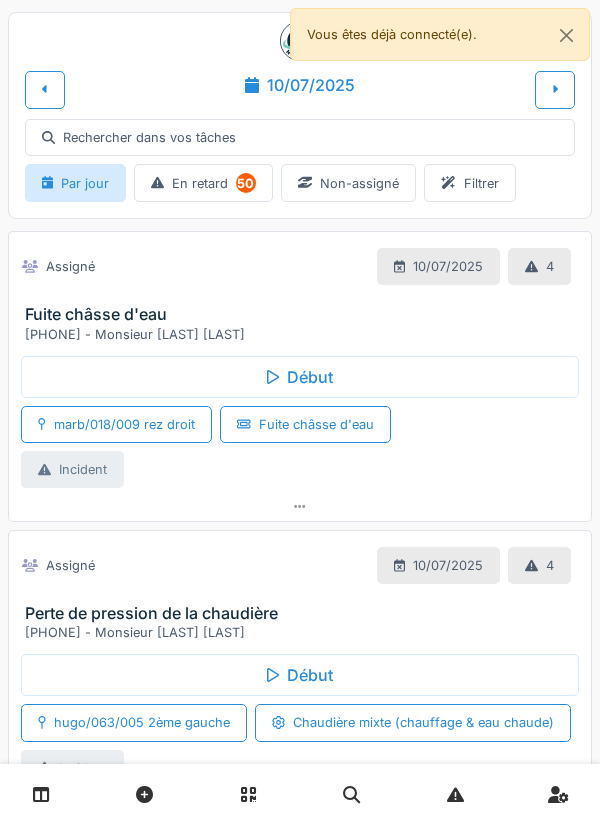 click on "4" at bounding box center (539, 266) 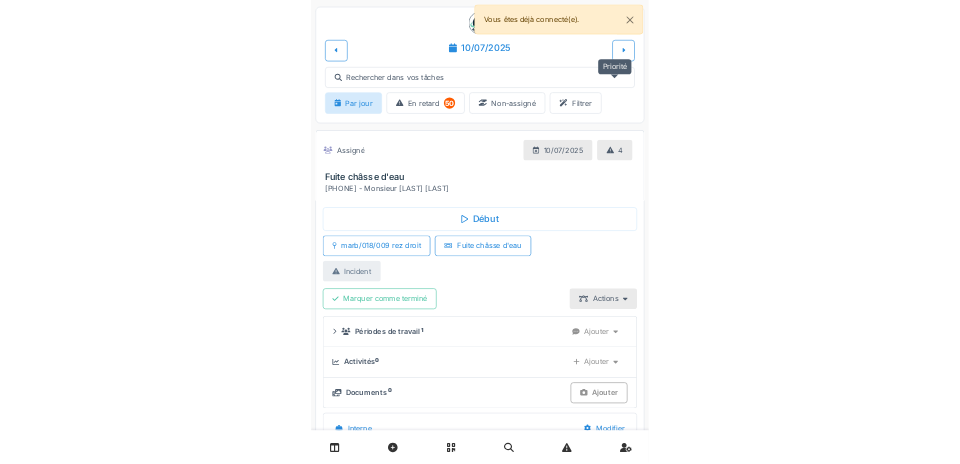scroll, scrollTop: 151, scrollLeft: 0, axis: vertical 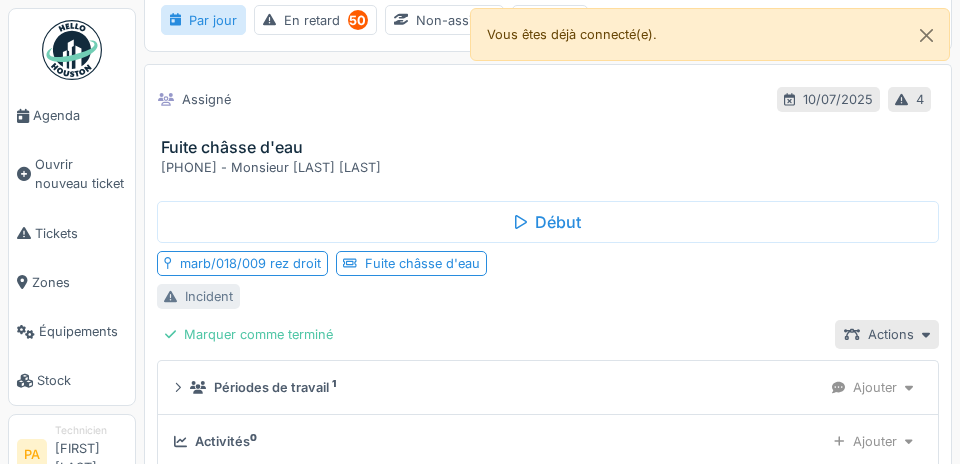 click on "Agenda" at bounding box center (80, 115) 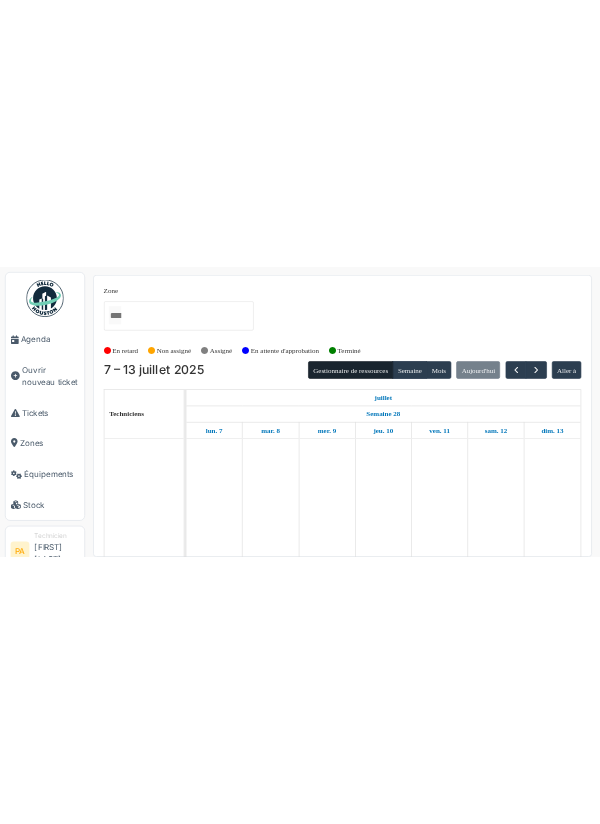 scroll, scrollTop: 0, scrollLeft: 0, axis: both 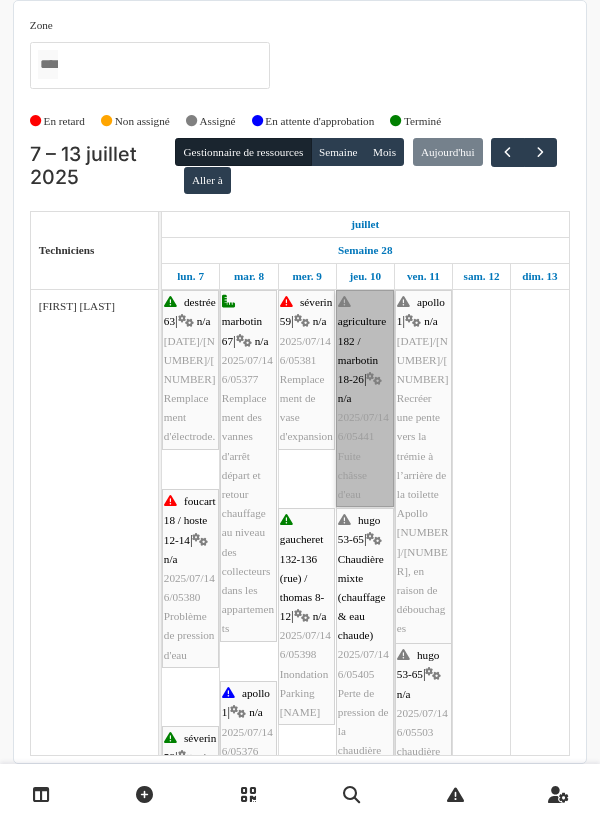 click on "agriculture [NUMBER] / marbotin [NUMBER]-[NUMBER]
|     n/a
[DATE]/[NUMBER]/[NUMBER]
Fuite châsse d'eau" at bounding box center (365, 398) 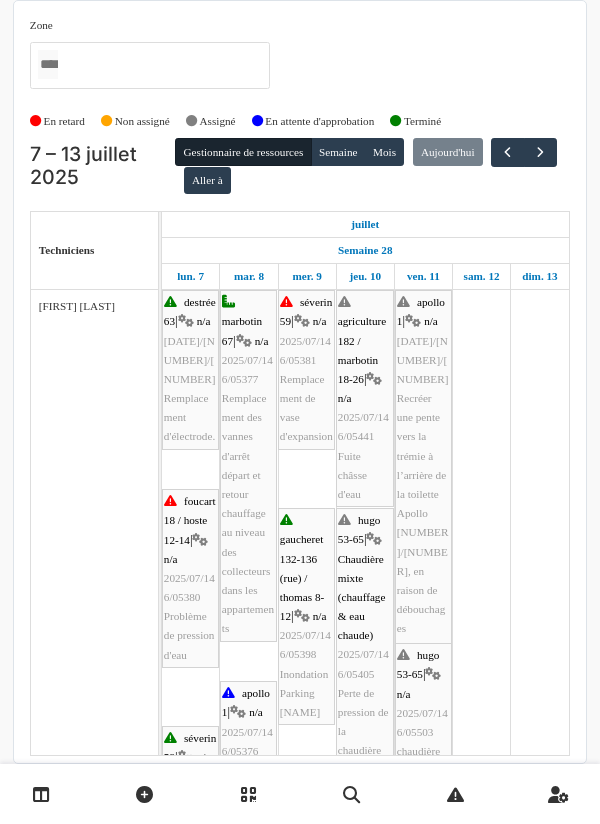 scroll, scrollTop: 40, scrollLeft: 0, axis: vertical 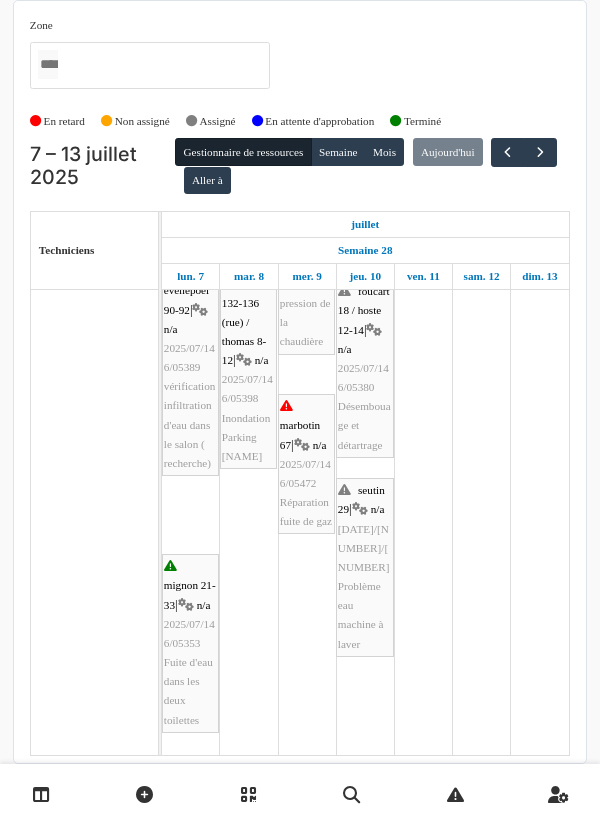 click at bounding box center [150, 65] 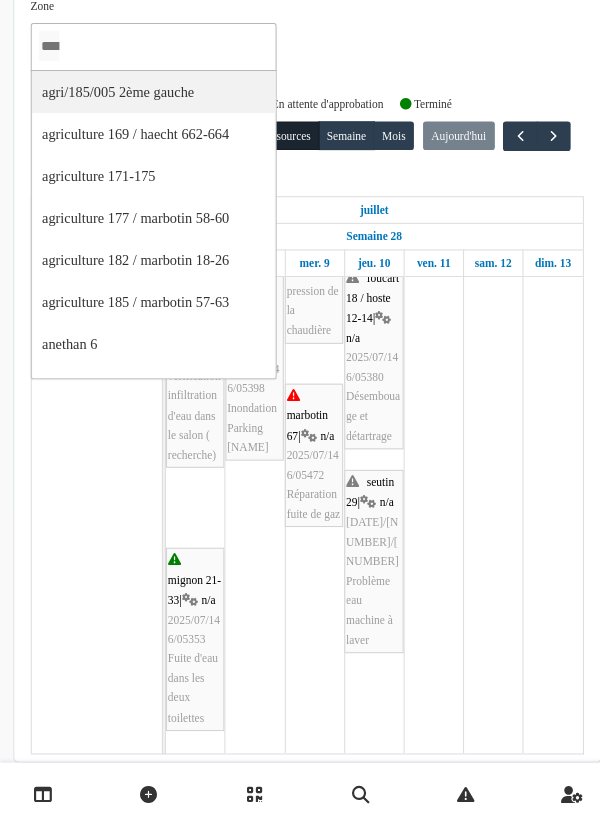 click at bounding box center [423, 302] 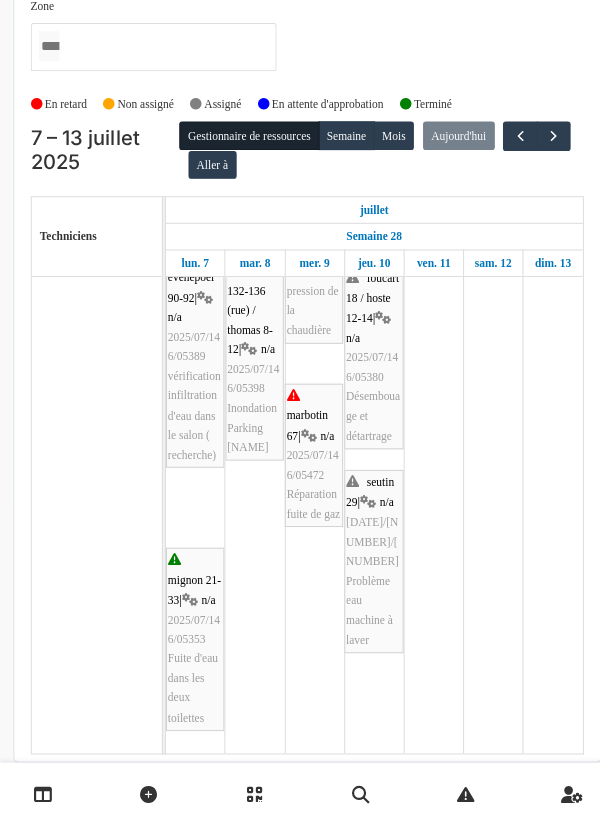 click on "Zone
agri/185/005 2ème gauche agriculture 169 / haecht 662-664 agriculture 171-175 agriculture 177 / marbotin 58-60 agriculture 182 / marbotin 18-26 agriculture 185 / marbotin 57-63 anethan 6 apollo 1 apollo 2 azalées 49-50 bourg 5-21 brabant 128 brand 18 chardons 3 chomé 41 cologne 1 consolation 70 constitution 23 coopman 2 corbeau 2 / helmet 304 corbeau 116-118 corbeau 120 corbeau 122-124 coteaux 317 courtens 68 courtens 118 courtens 124 courtens 142 COUT/068/004 3ème de craene 2 de craene 22 de craene 35 de craene 36-38 / hoste 8 de craene 37 de craene 39-41 / guffens 37-39 de craene 42-46 / foucart 16 de craene 48-50 / foucart 4-6 desmet 1 destrée 63 destrée 65 eenens 41 eenens 65 evenepoel 90-92 evenepoel 94-96 evenepoel 98 evenepoel 100 foch 13 foch 59 foucart 2 foucart 8-14 foucart 18 / hoste 12-14 foucart 20 foucart 20a foucart 21 foucart 22 foucart 23-25 foucart 24 foucart 26 foucart 27-35 foucart 37 foyer schaerbeekois 2-4 france 4 / rodenbach 43-45 gallait 35 haec-ga" at bounding box center [300, 382] 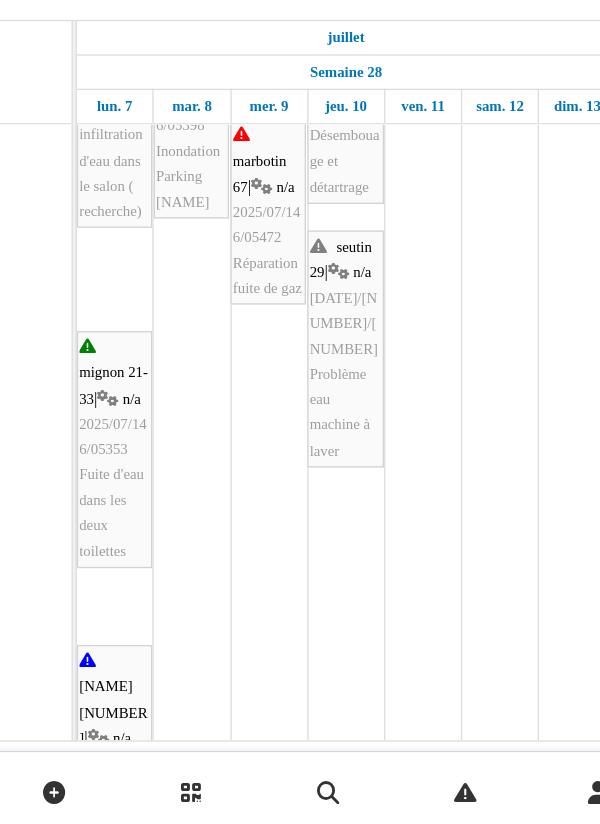 scroll, scrollTop: 774, scrollLeft: 0, axis: vertical 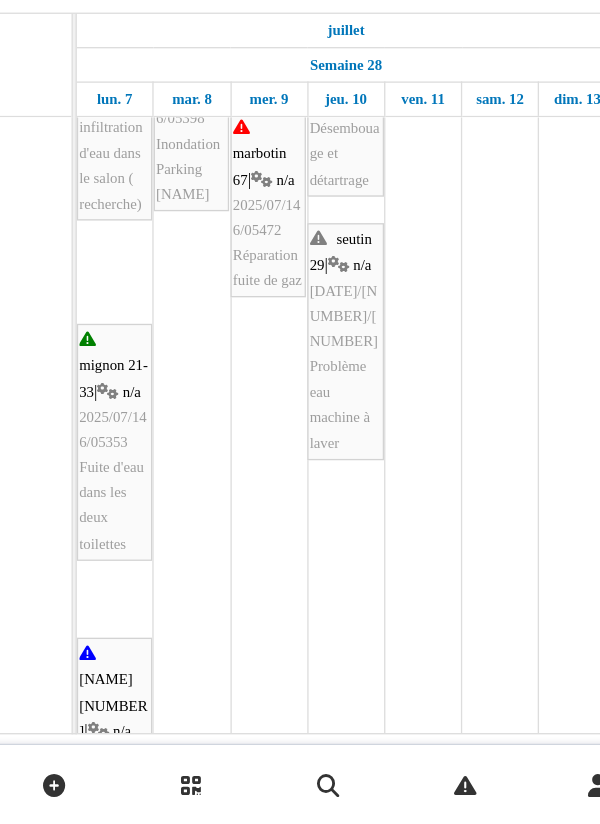 click at bounding box center [307, 194] 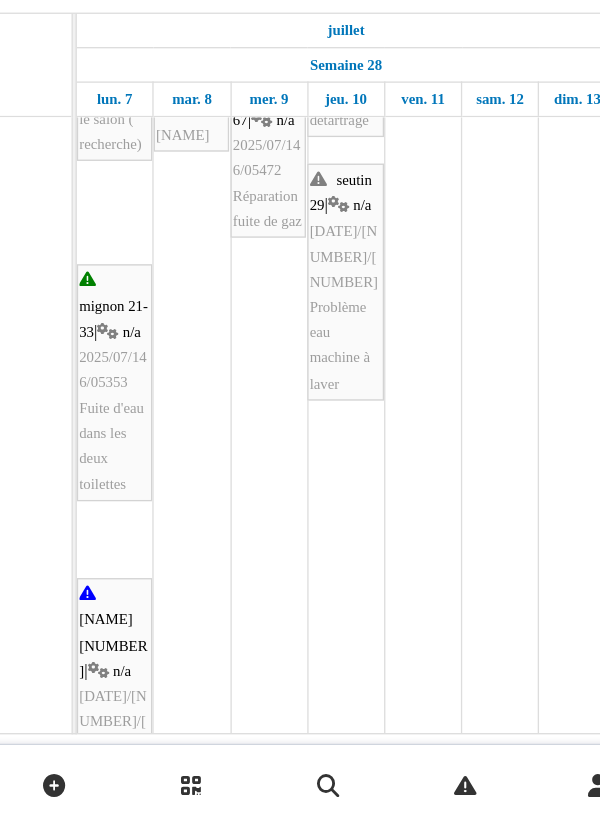 scroll, scrollTop: 819, scrollLeft: 0, axis: vertical 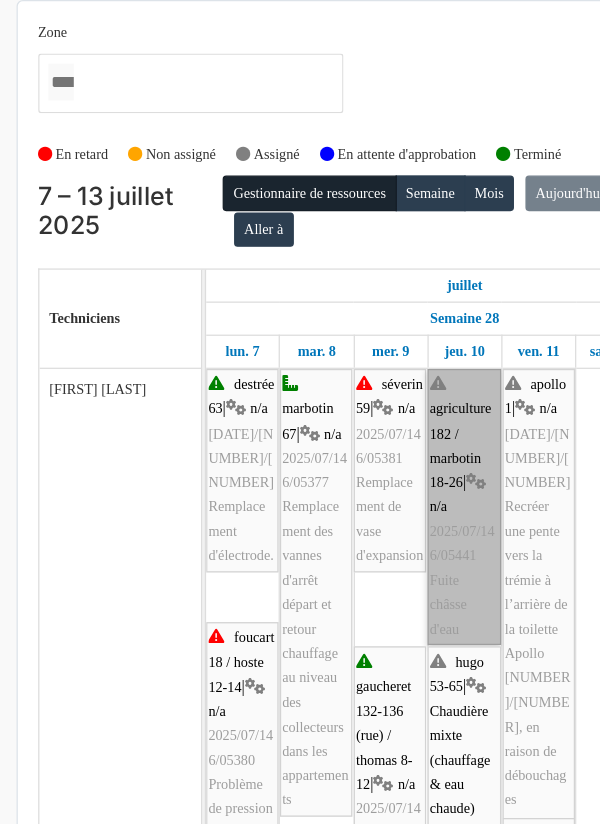 click on "agriculture 182 / marbotin 18-26
|     n/a
2025/07/146/05441
Fuite châsse d'eau" at bounding box center (365, 398) 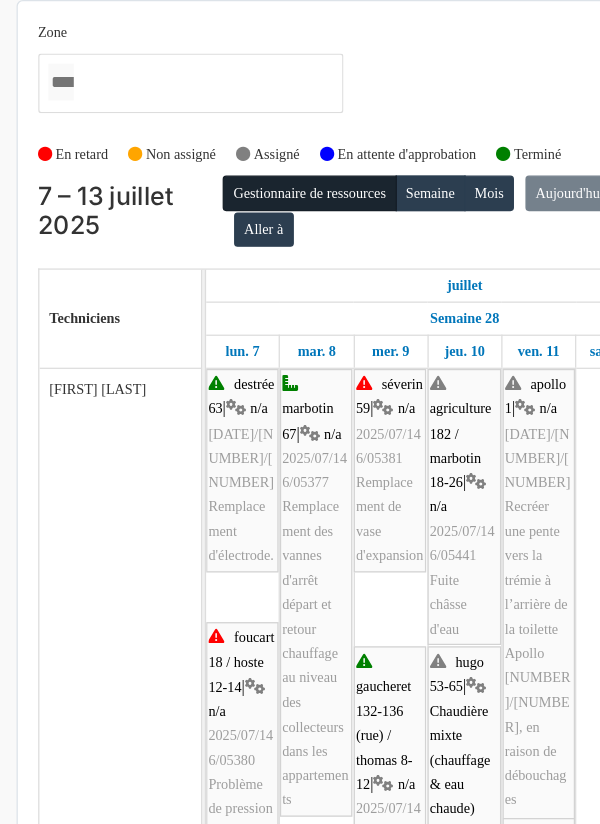 scroll, scrollTop: 74, scrollLeft: 0, axis: vertical 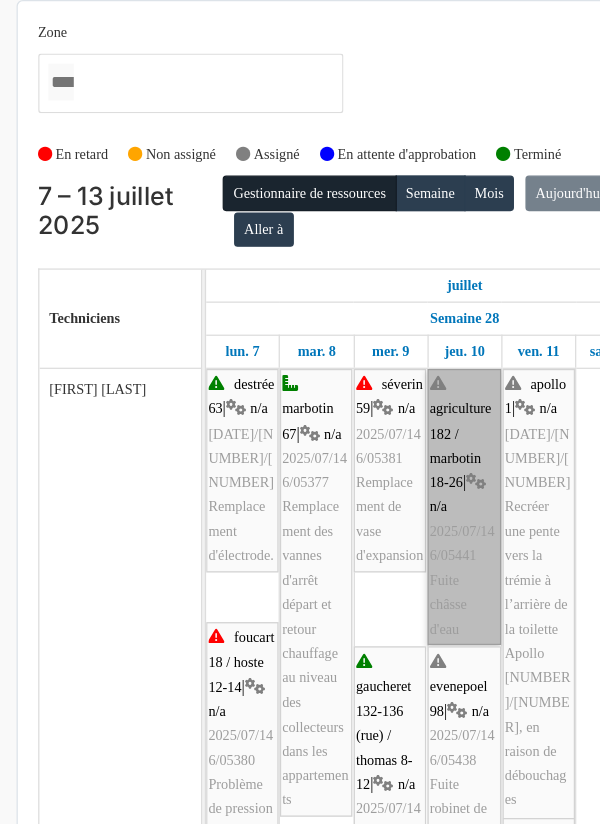click on "agriculture [NUMBER] / marbotin [NUMBER]-[NUMBER]
|     n/a
[DATE]/[NUMBER]/[NUMBER]
Fuite châsse d'eau" at bounding box center (365, 398) 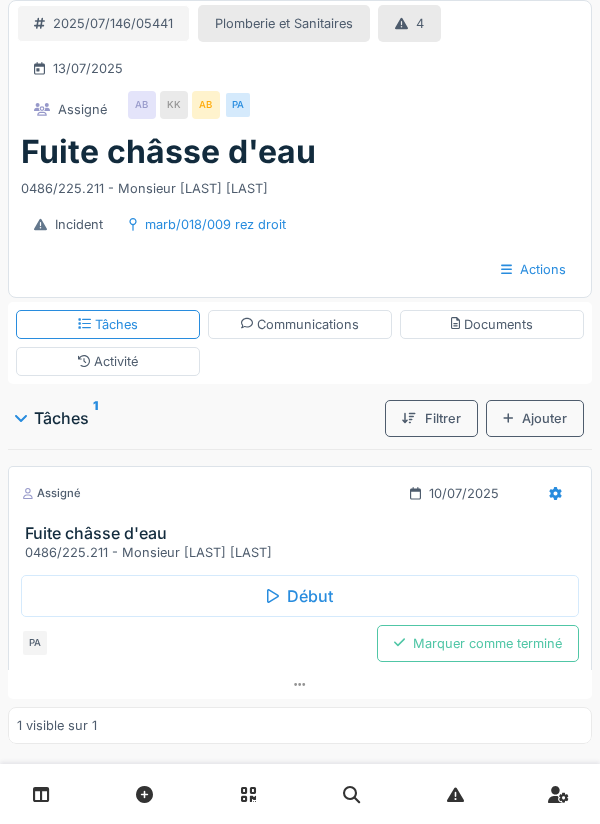 scroll, scrollTop: 0, scrollLeft: 0, axis: both 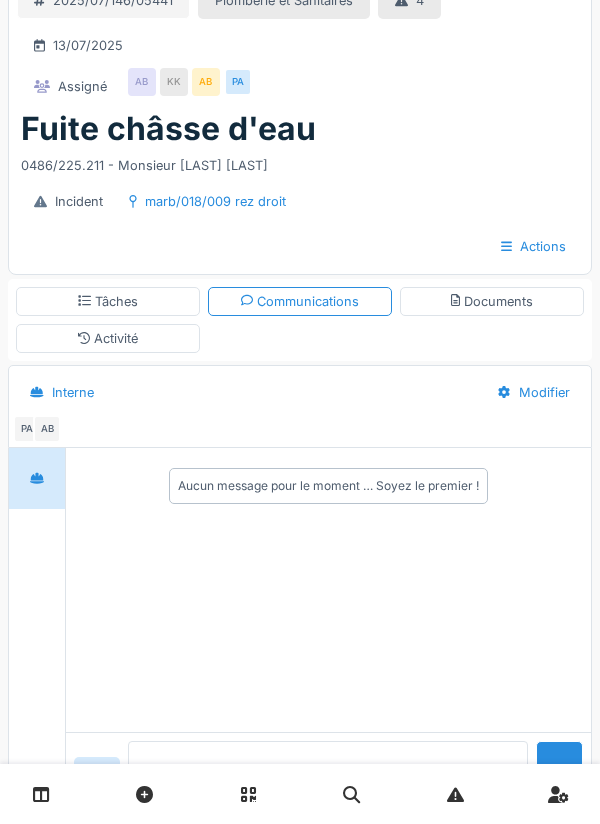 click at bounding box center [328, 773] 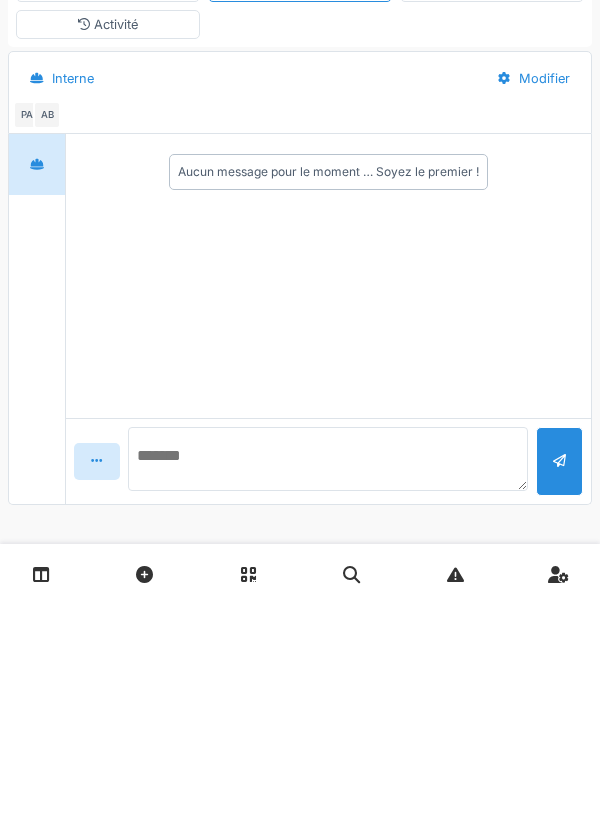 scroll, scrollTop: 118, scrollLeft: 0, axis: vertical 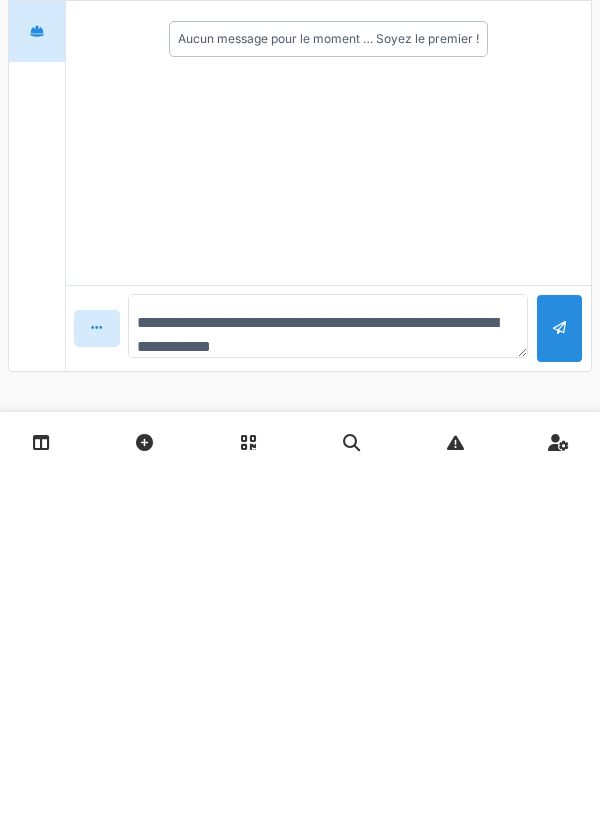 type on "**********" 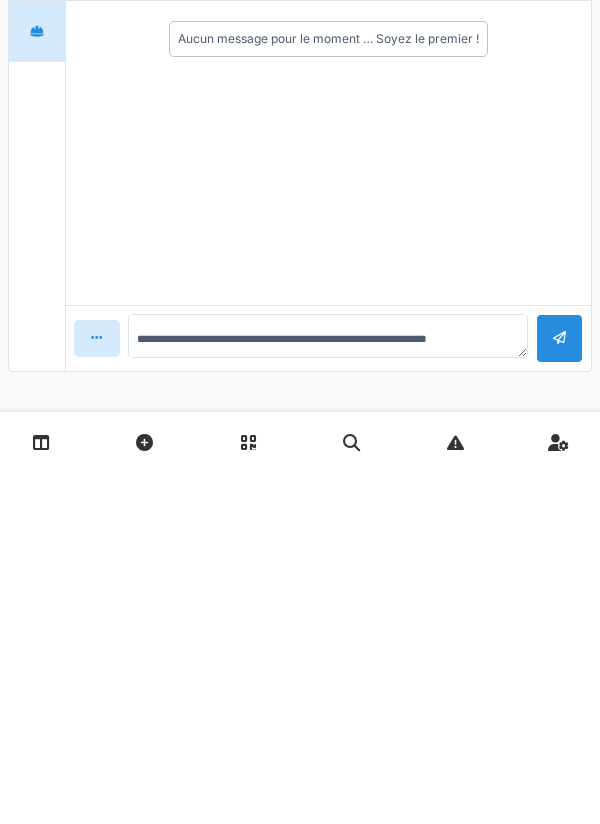 click at bounding box center (559, 690) 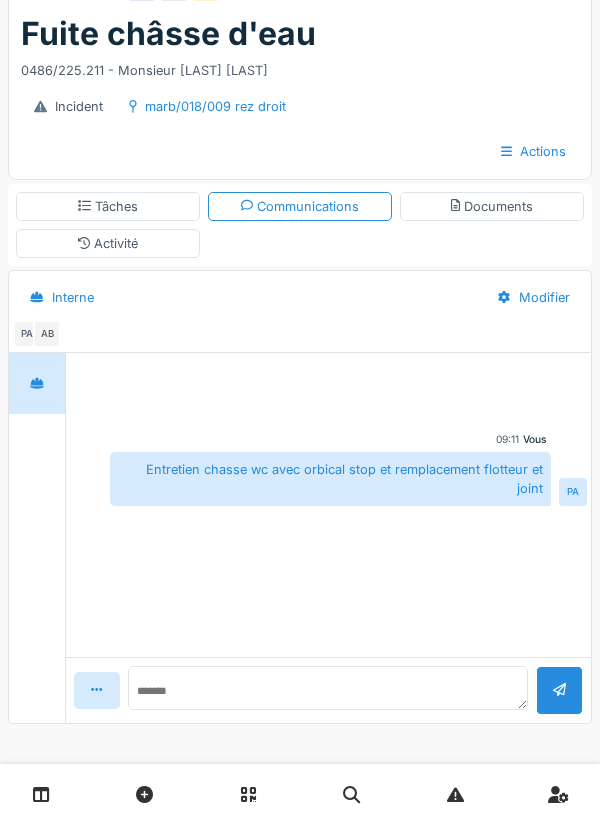 click on "Activité" at bounding box center (108, 243) 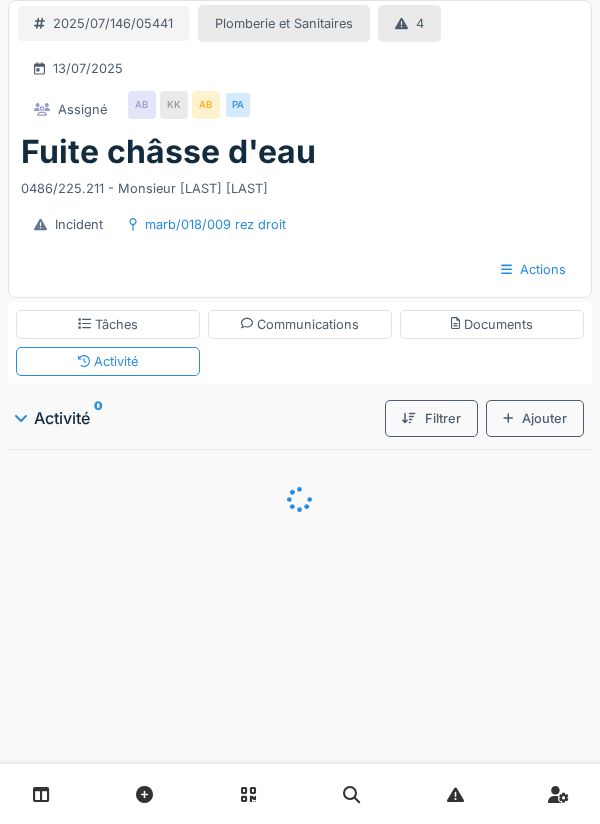 scroll, scrollTop: 0, scrollLeft: 0, axis: both 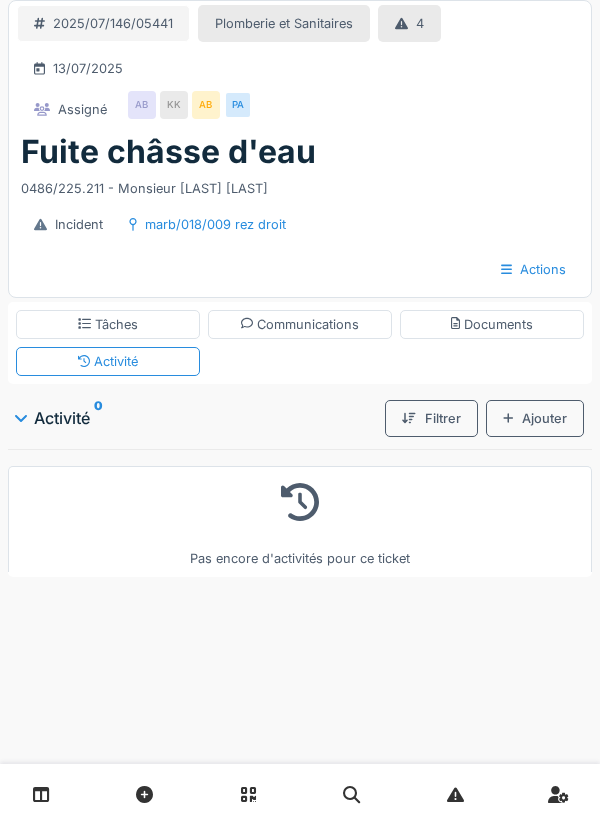 click on "Ajouter" at bounding box center (535, 418) 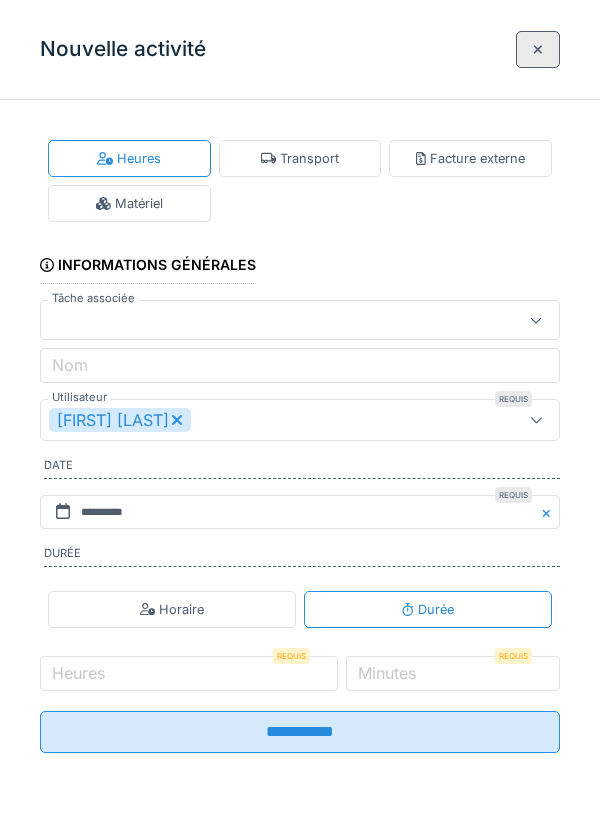 click on "Matériel" at bounding box center (129, 203) 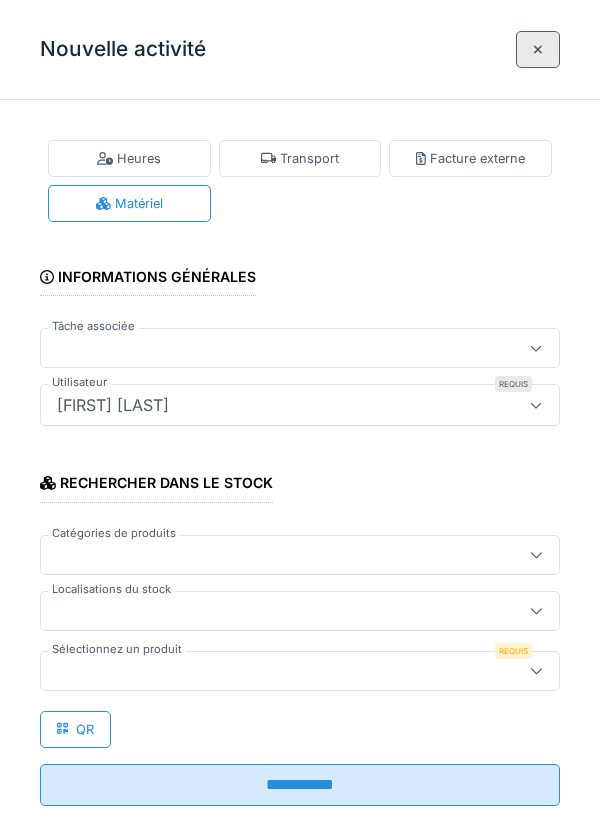 click at bounding box center [274, 611] 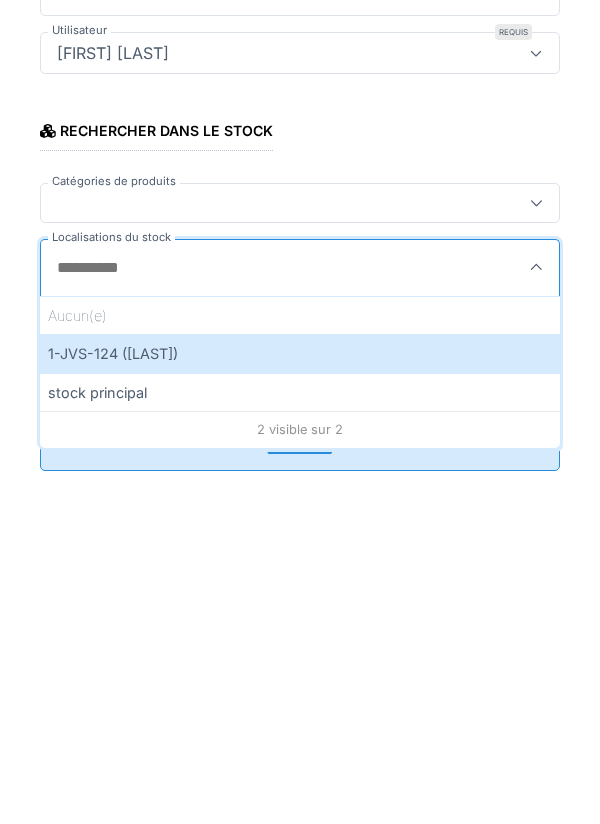 scroll, scrollTop: 31, scrollLeft: 0, axis: vertical 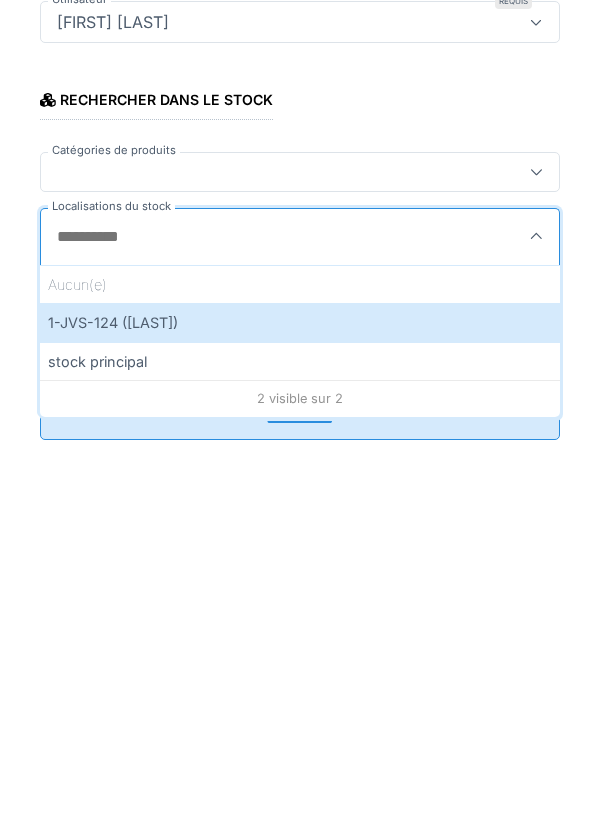click on "1-JVS-124 (PETER)" at bounding box center (300, 674) 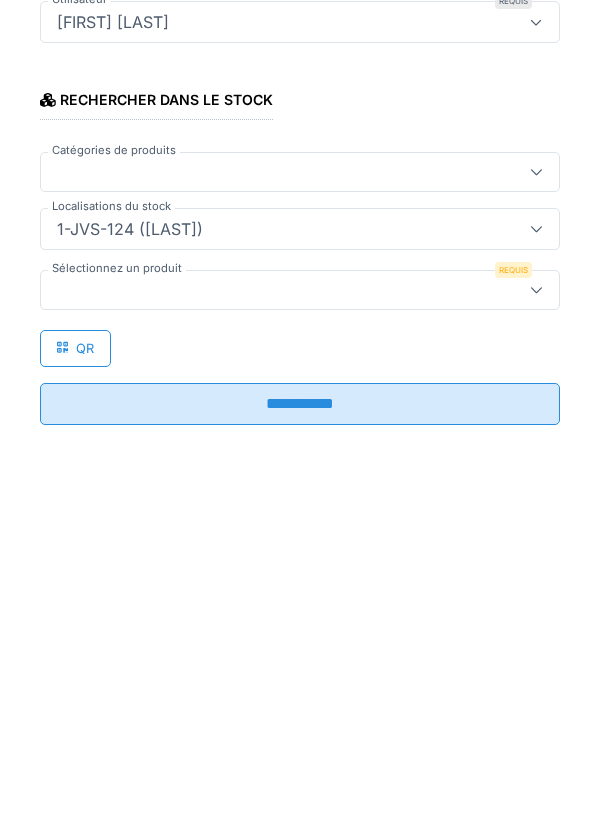 type on "***" 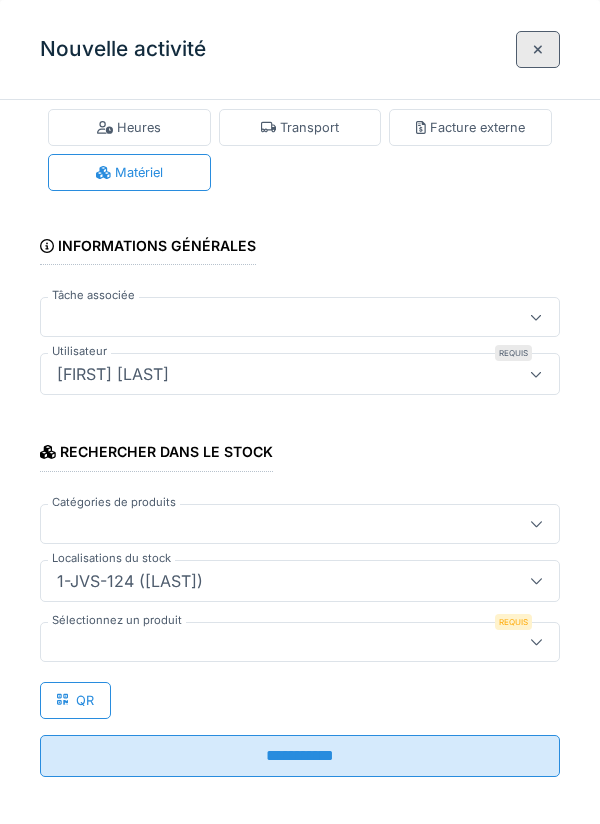 click at bounding box center (300, 642) 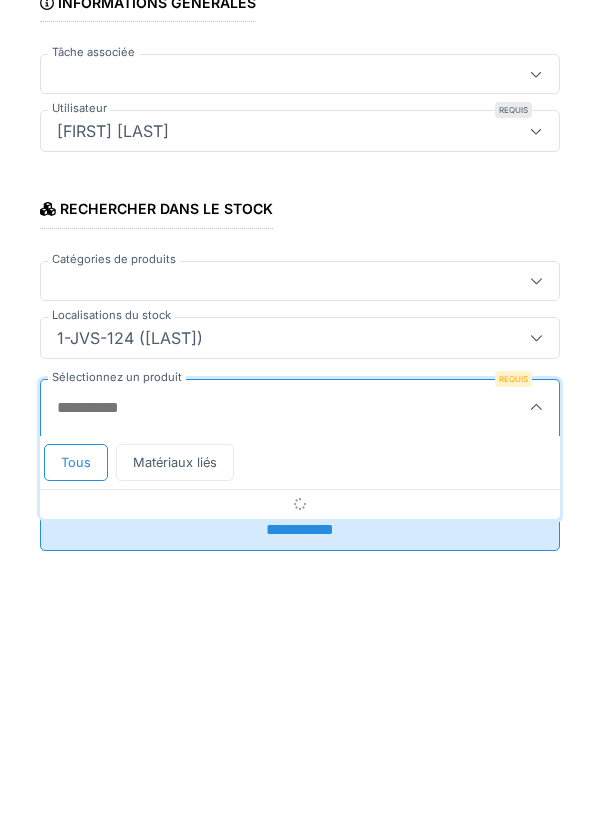 scroll, scrollTop: 57, scrollLeft: 0, axis: vertical 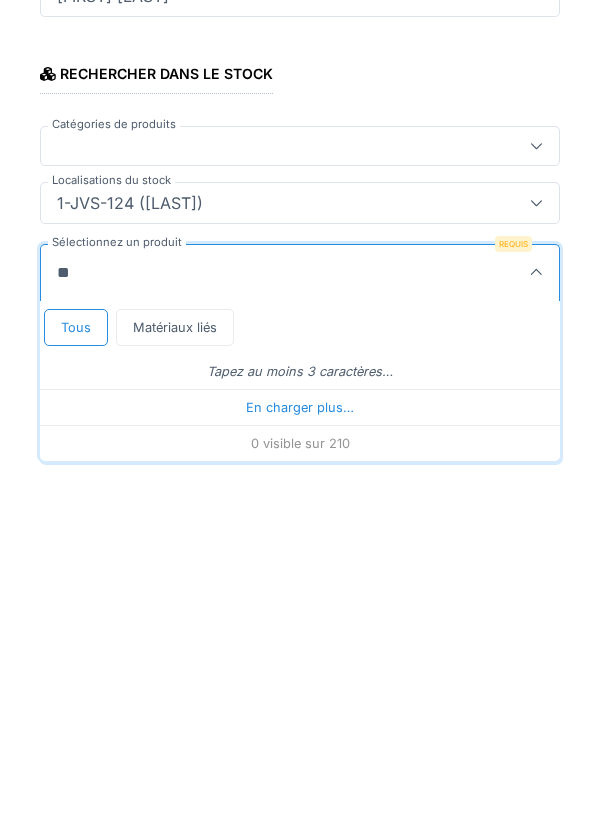 type on "********" 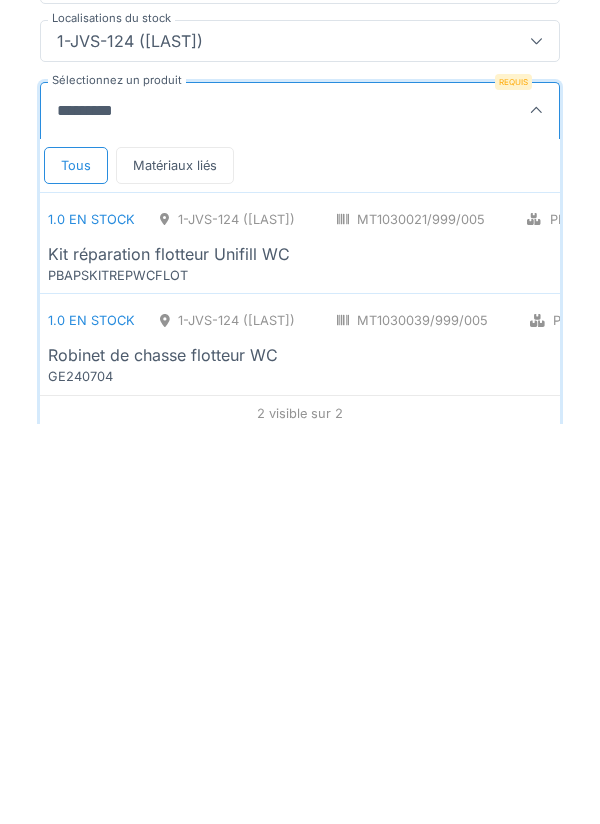 scroll, scrollTop: 176, scrollLeft: 0, axis: vertical 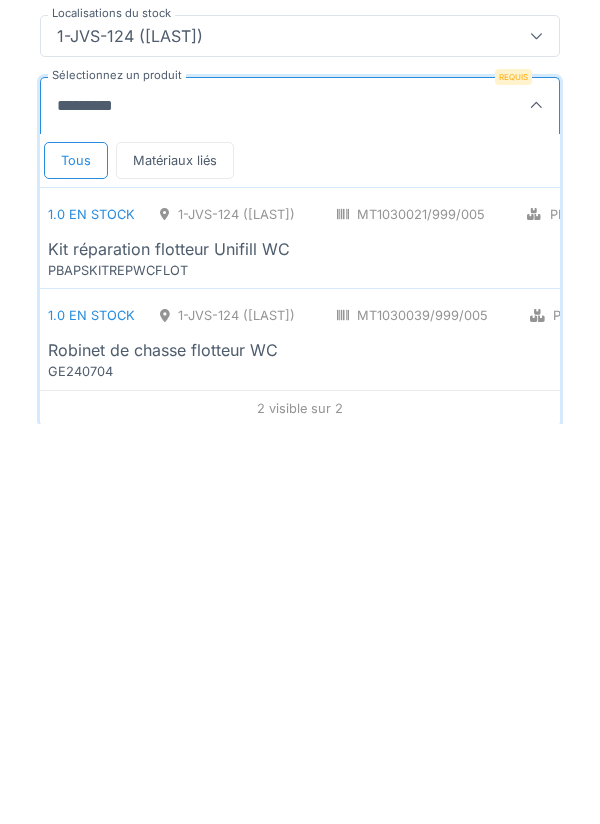click on "1-JVS-124 (PETER)" at bounding box center [227, 715] 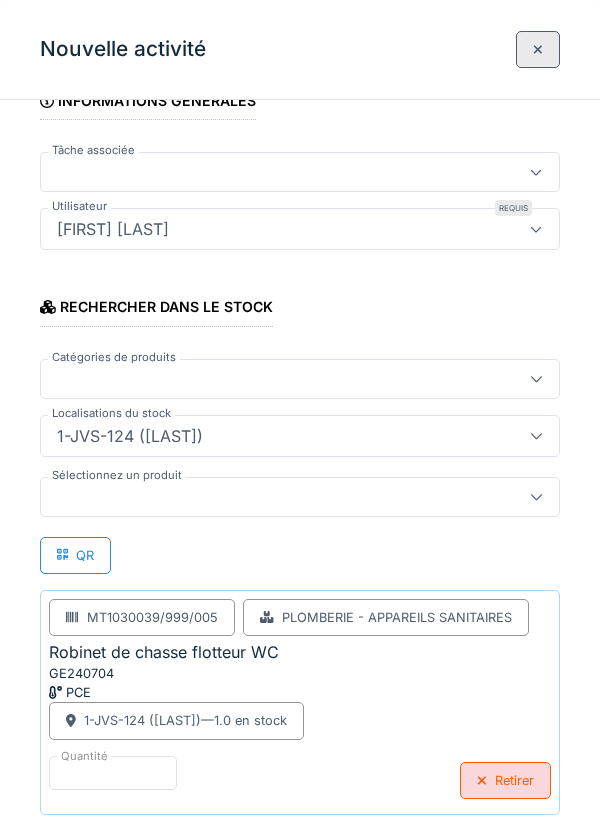 click at bounding box center (300, 497) 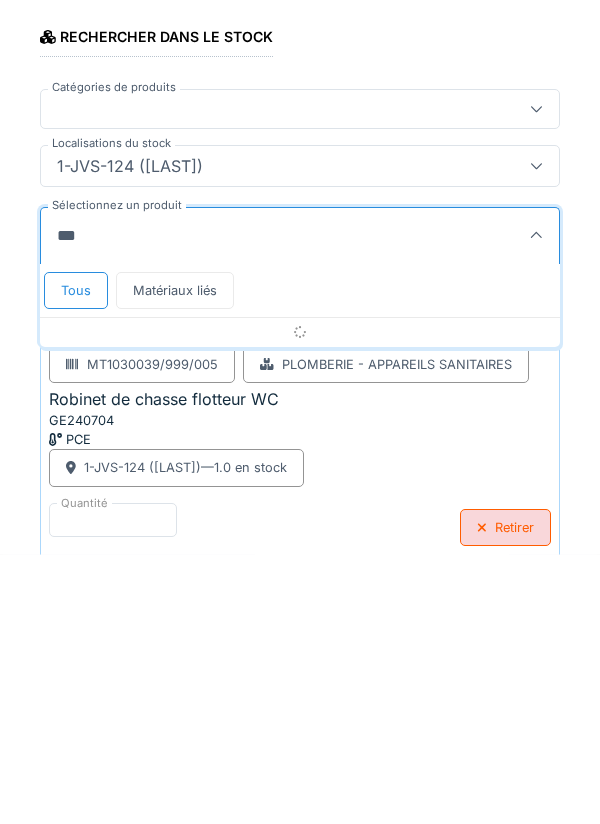 type on "*****" 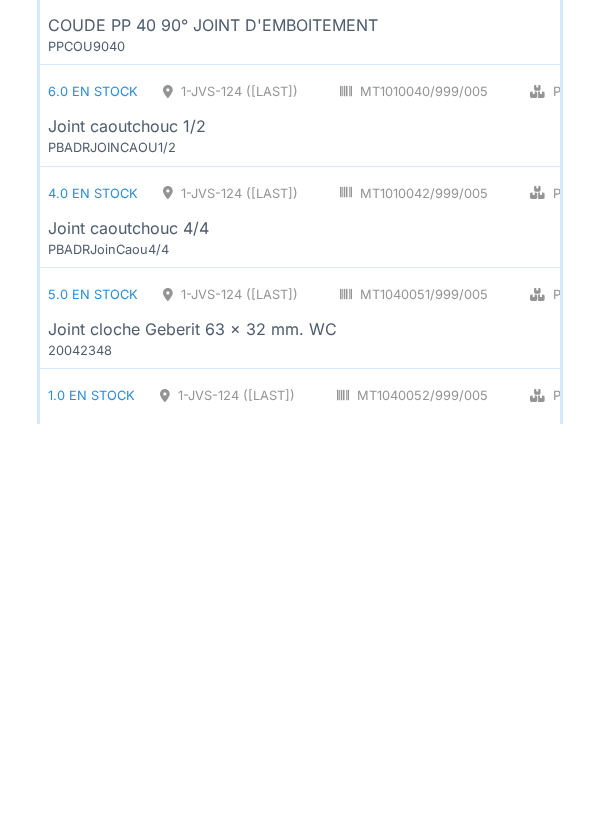 scroll, scrollTop: 706, scrollLeft: 0, axis: vertical 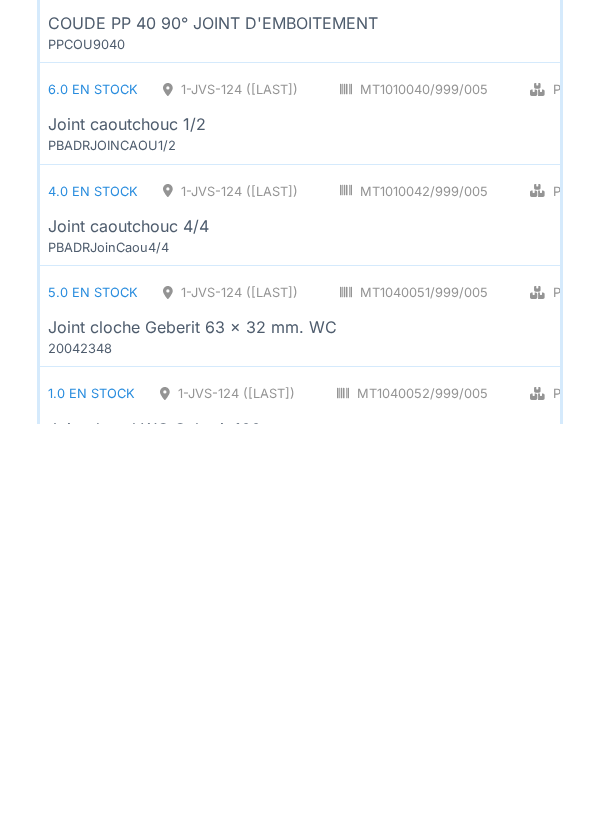 click on "Joint cloche Geberit 63 x 32 mm. WC" at bounding box center (192, 727) 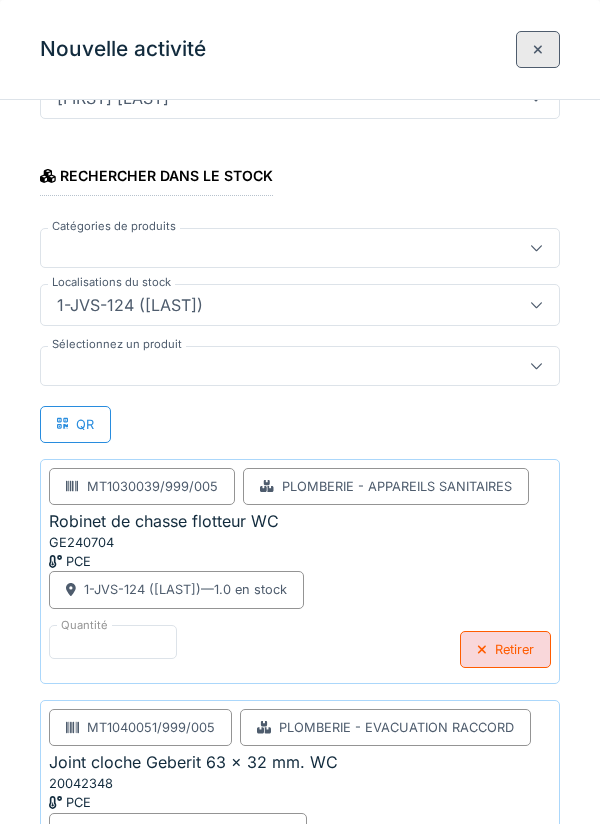 scroll, scrollTop: 304, scrollLeft: 0, axis: vertical 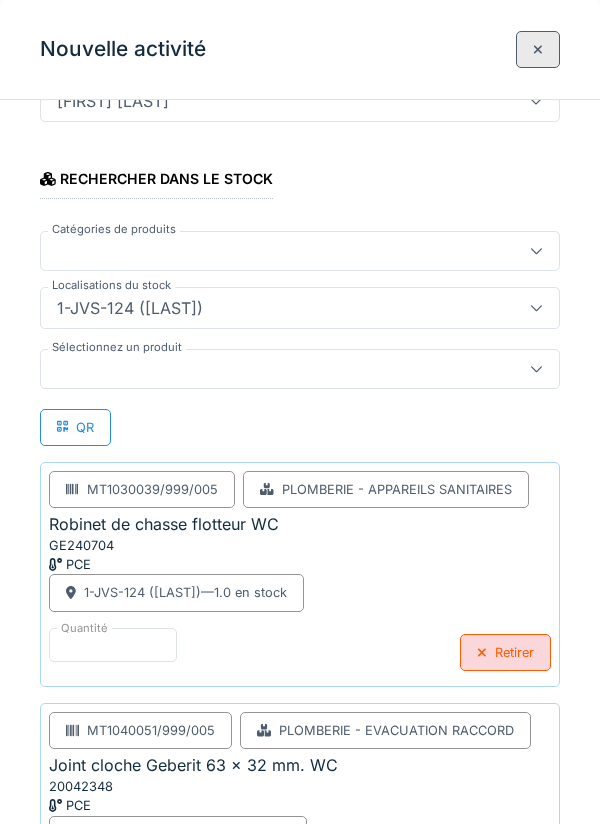 click at bounding box center [274, 369] 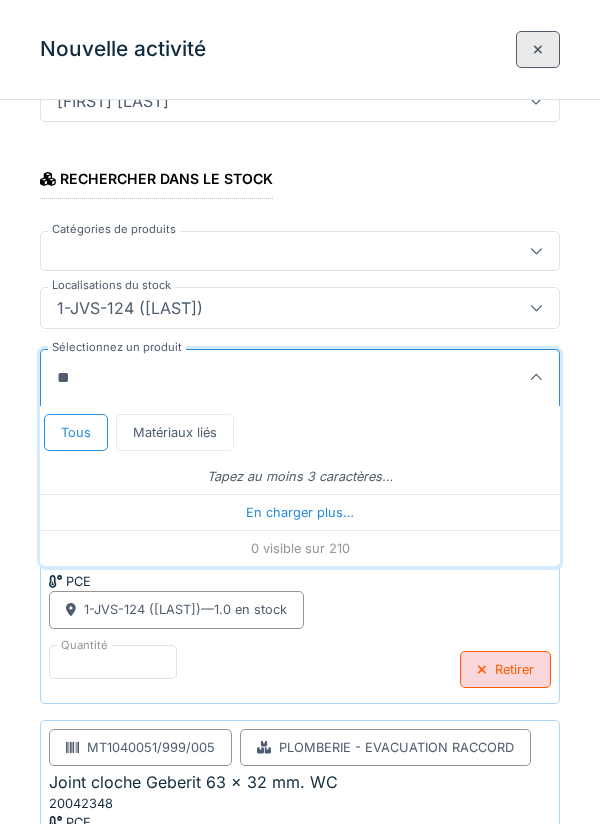 type on "***" 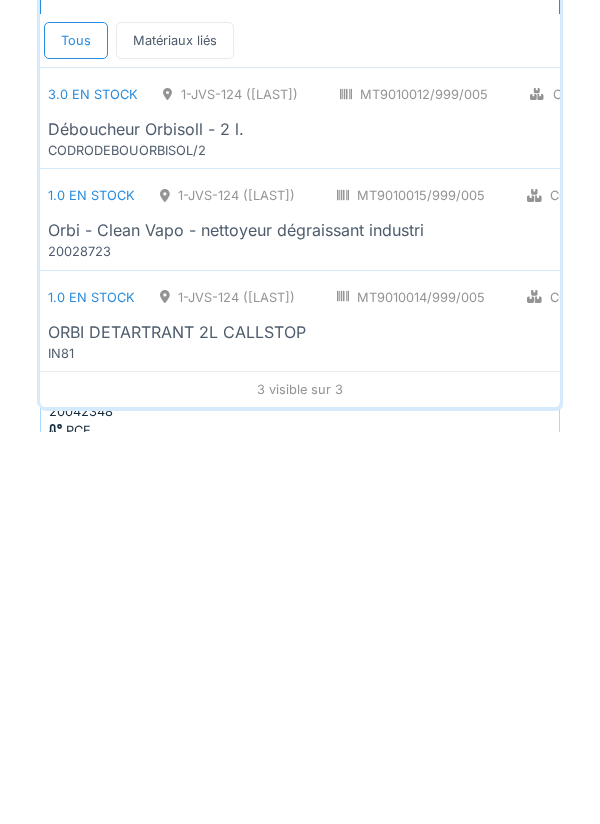 click on "ORBI DETARTRANT 2L CALLSTOP" at bounding box center [177, 724] 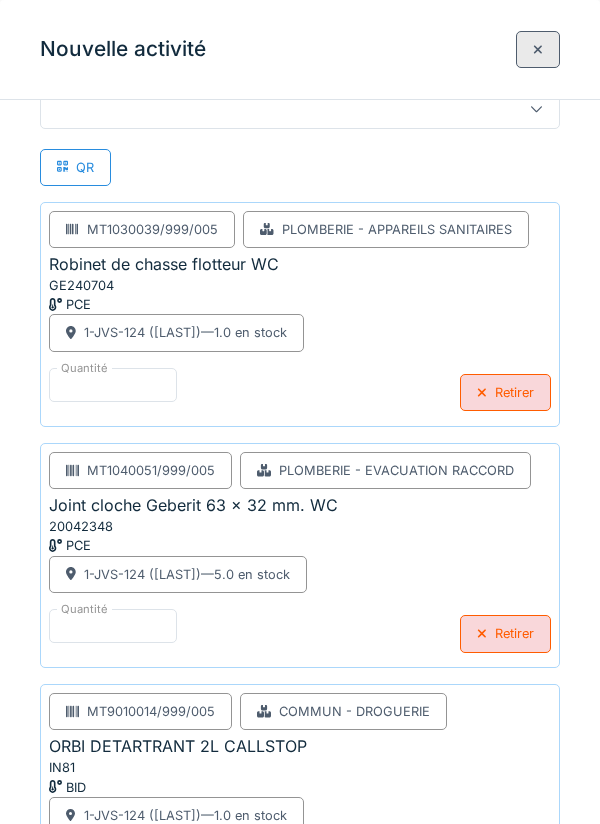 scroll, scrollTop: 667, scrollLeft: 0, axis: vertical 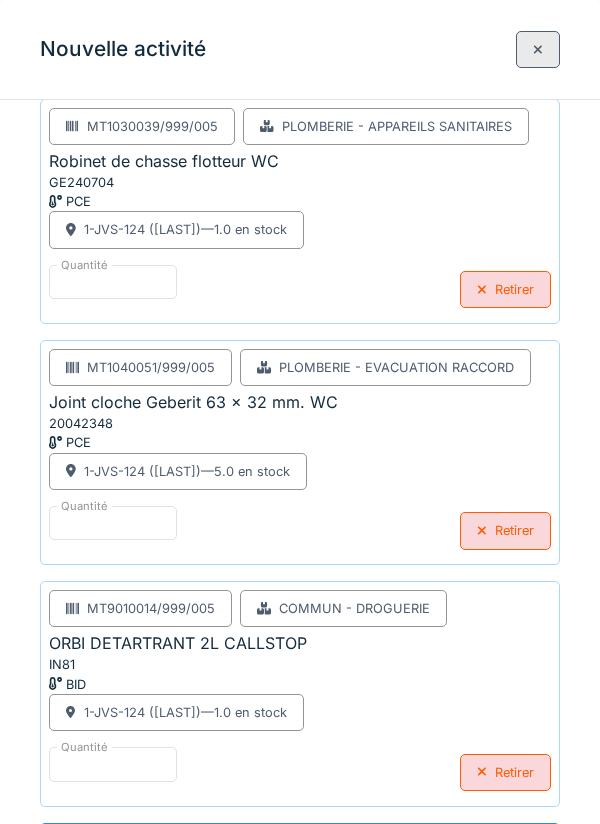 click on "**********" at bounding box center (300, 844) 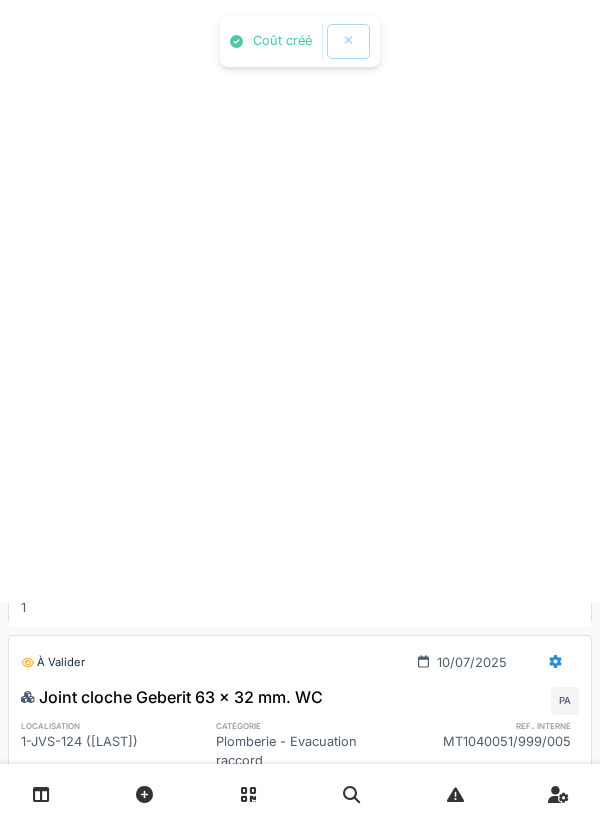 scroll, scrollTop: 0, scrollLeft: 0, axis: both 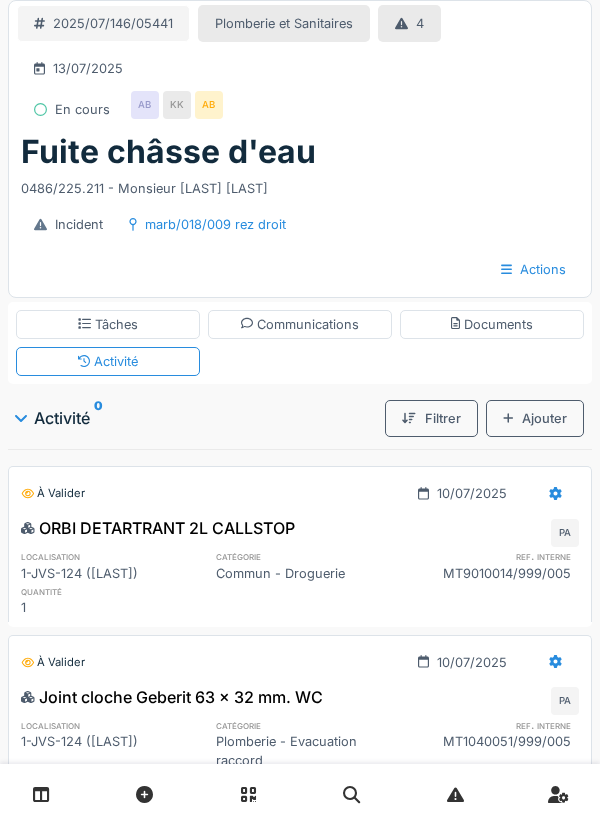 click on "Activité 0" at bounding box center (196, 418) 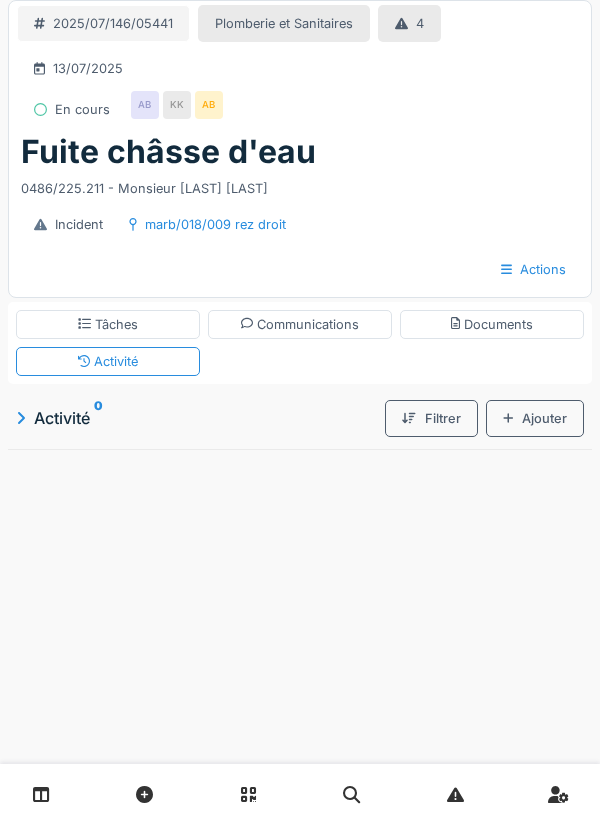 click on "Activité 0" at bounding box center [196, 418] 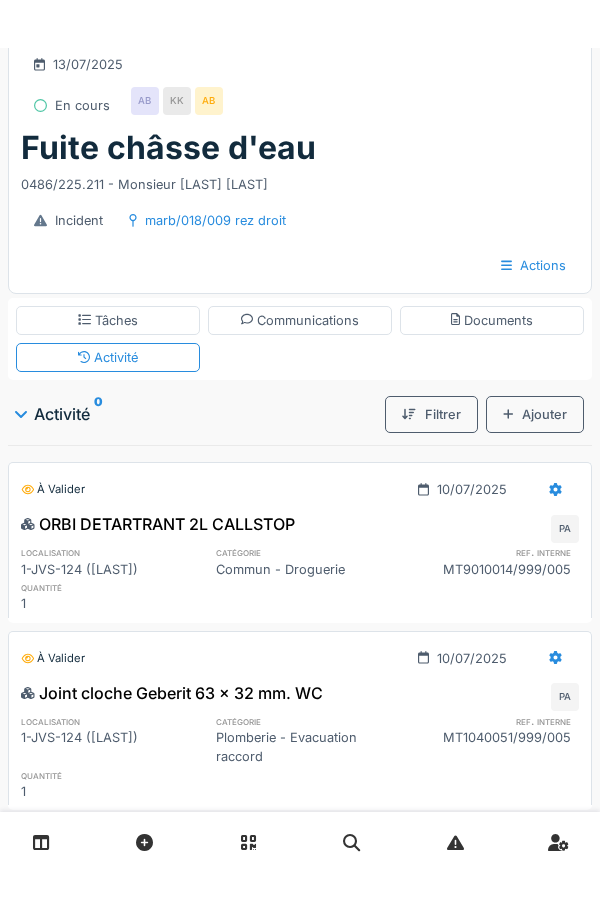 scroll, scrollTop: 0, scrollLeft: 0, axis: both 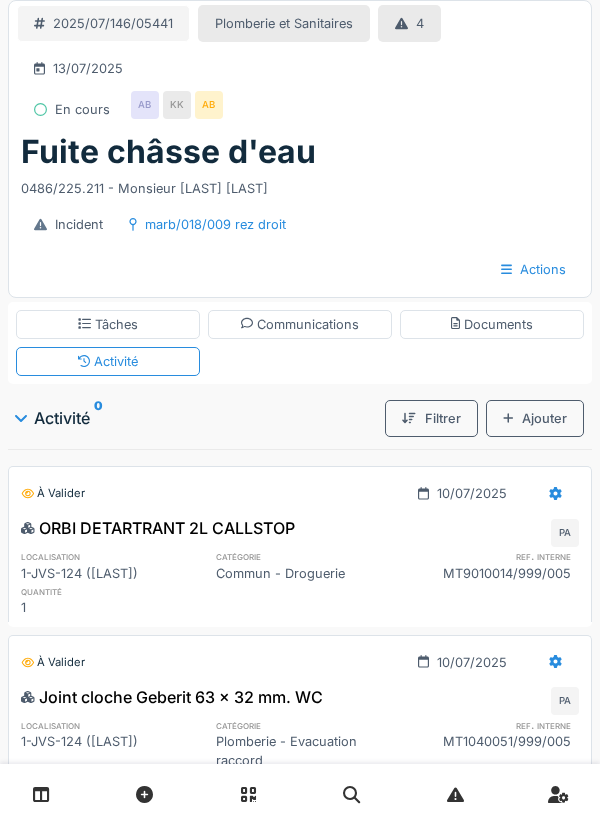 click on "Tâches" at bounding box center (108, 324) 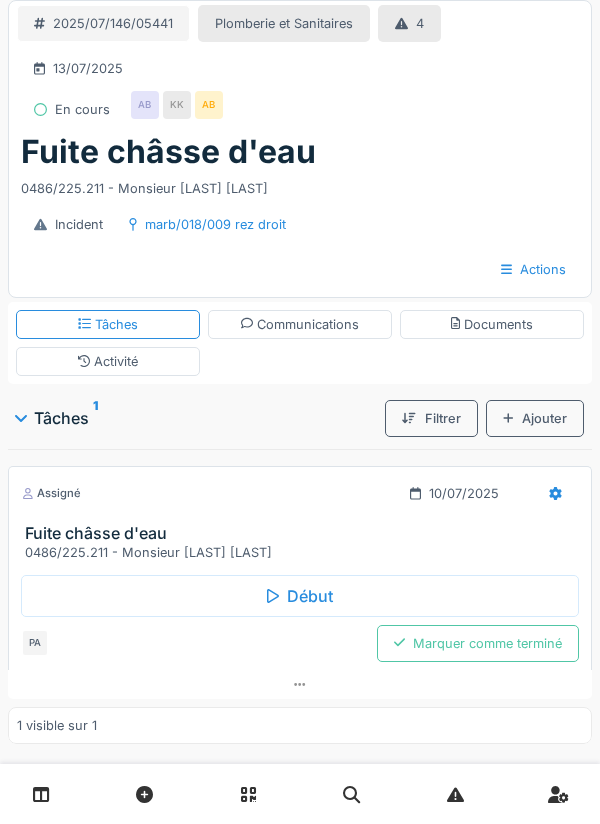 click on "Marquer comme terminé" at bounding box center [478, 643] 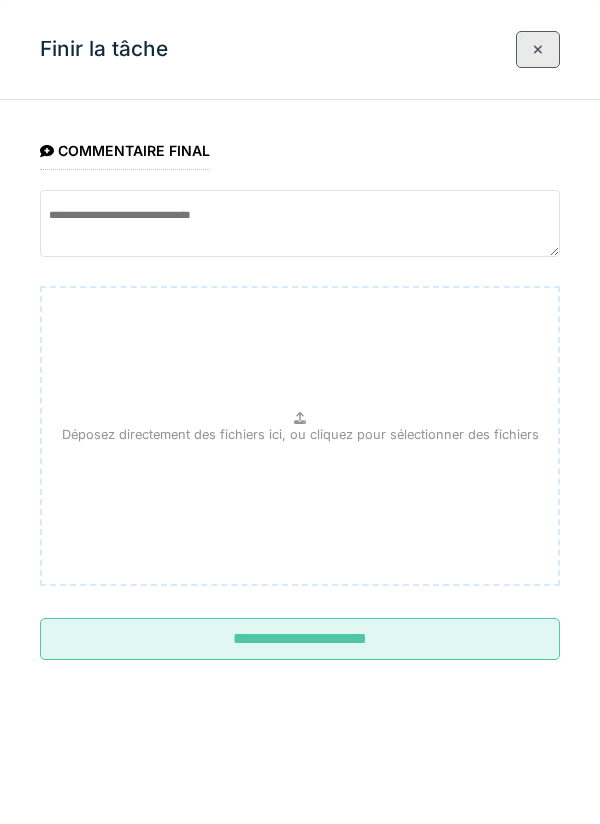 click on "**********" at bounding box center [300, 639] 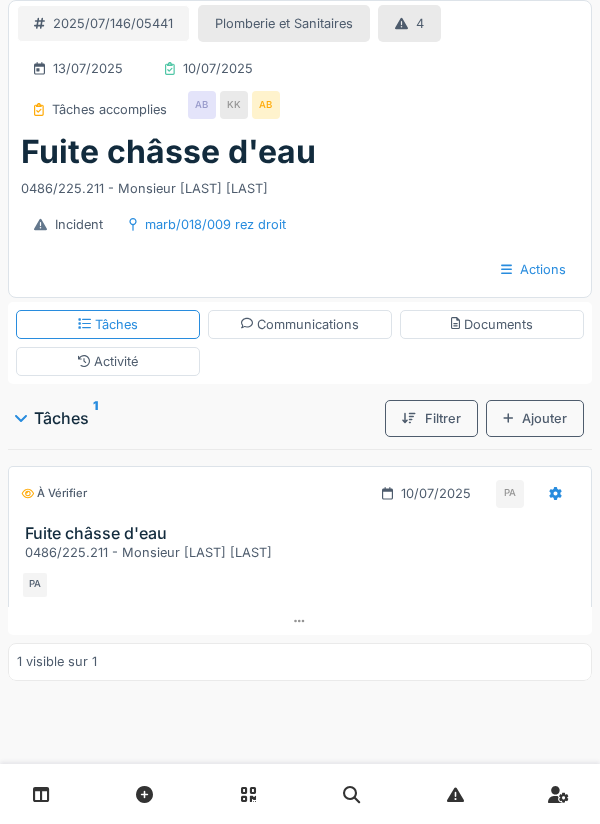 click on "Activité" at bounding box center (108, 361) 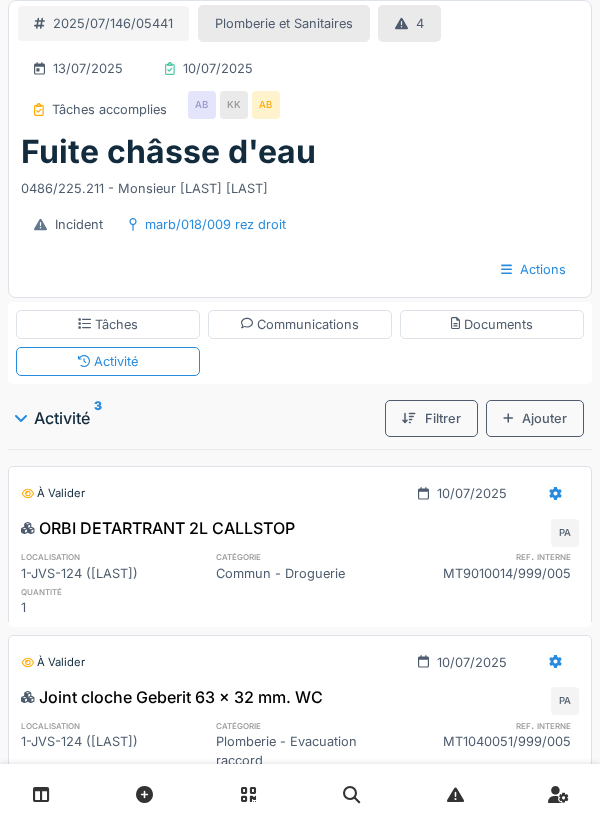 click on "Ajouter" at bounding box center [535, 418] 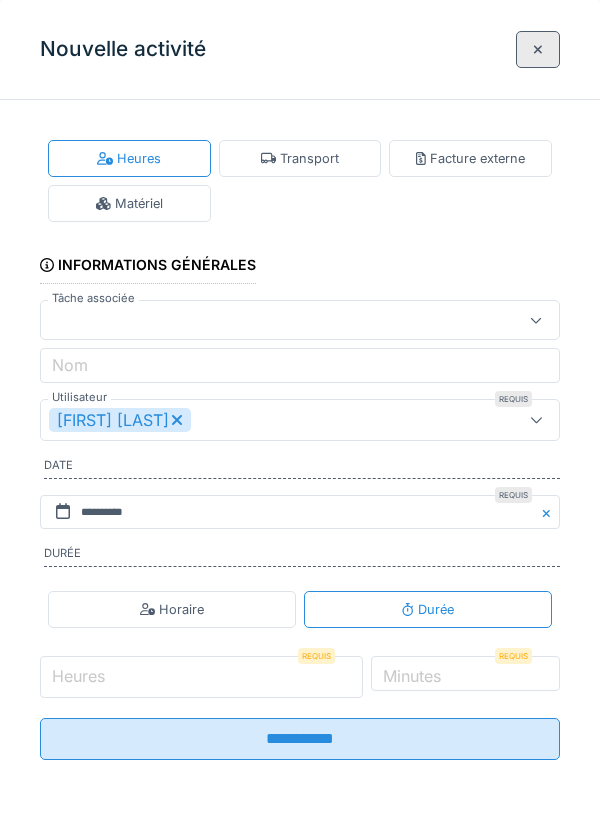 click on "Heures" at bounding box center [201, 677] 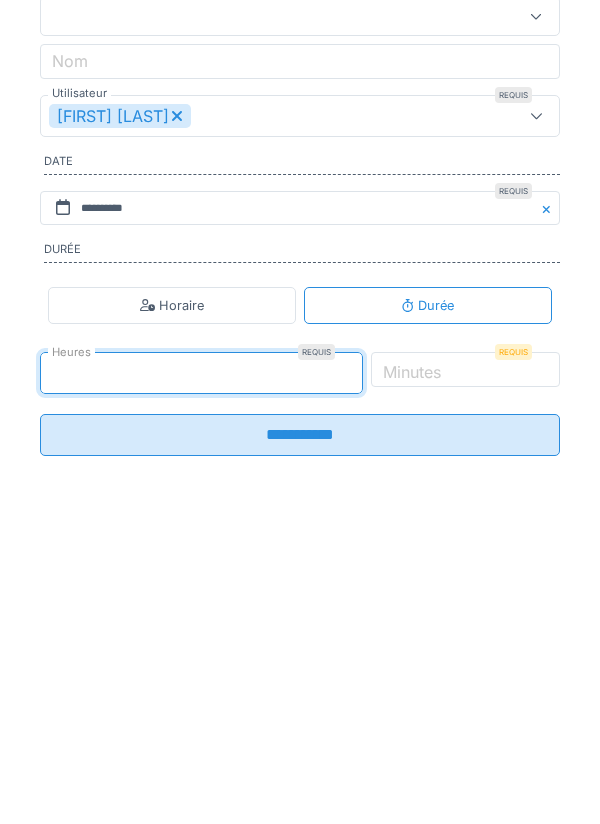 type on "*" 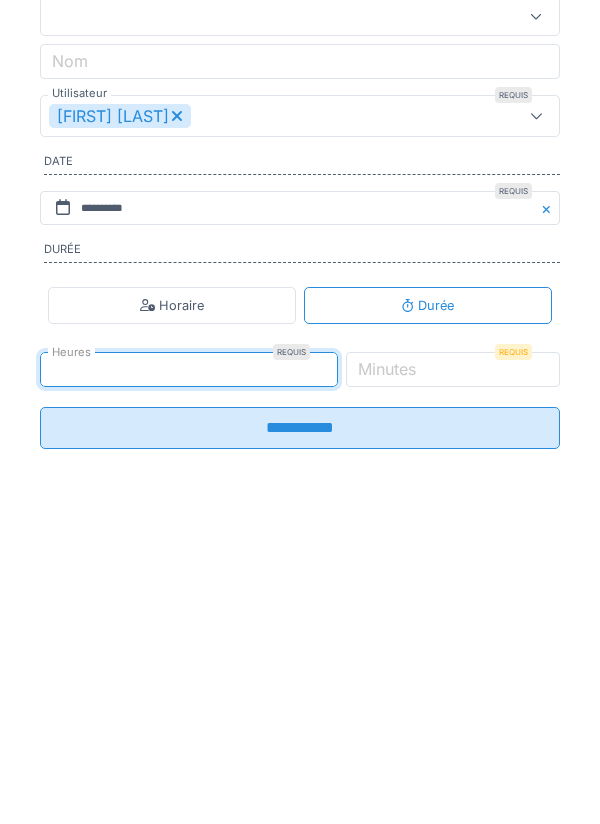 click on "Minutes" at bounding box center [387, 673] 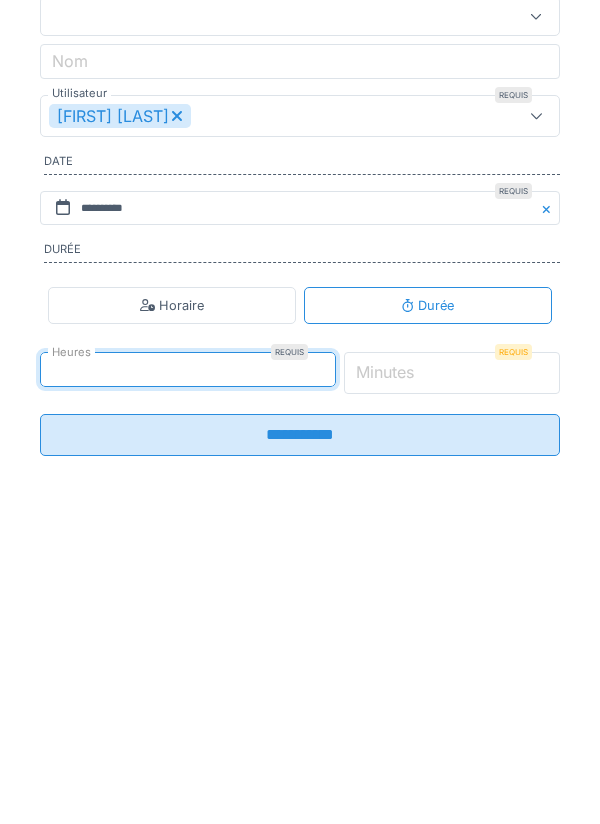 click on "*" at bounding box center (452, 677) 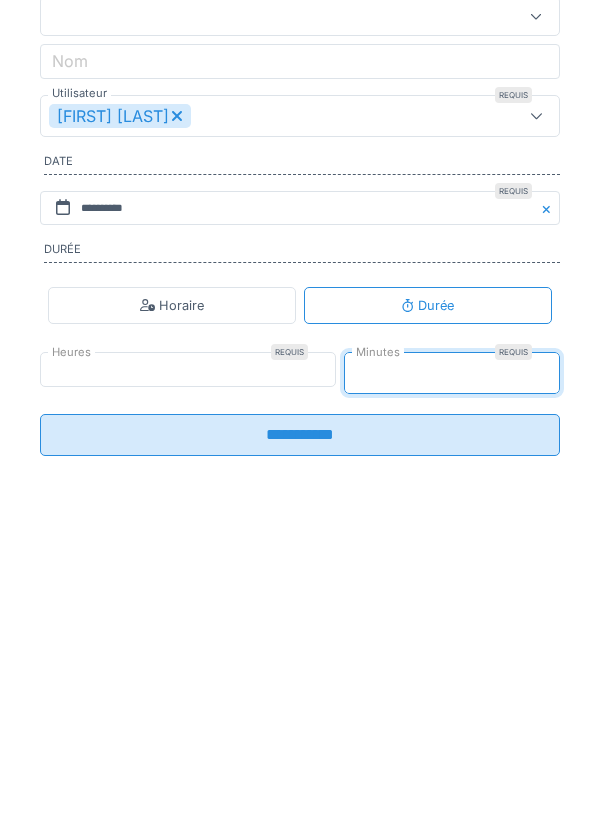 type on "*" 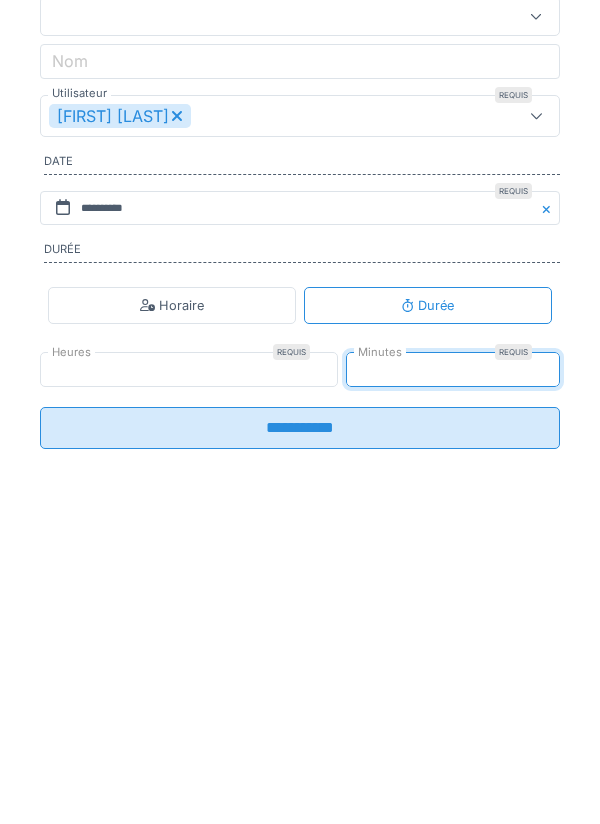 click on "**********" at bounding box center [300, 732] 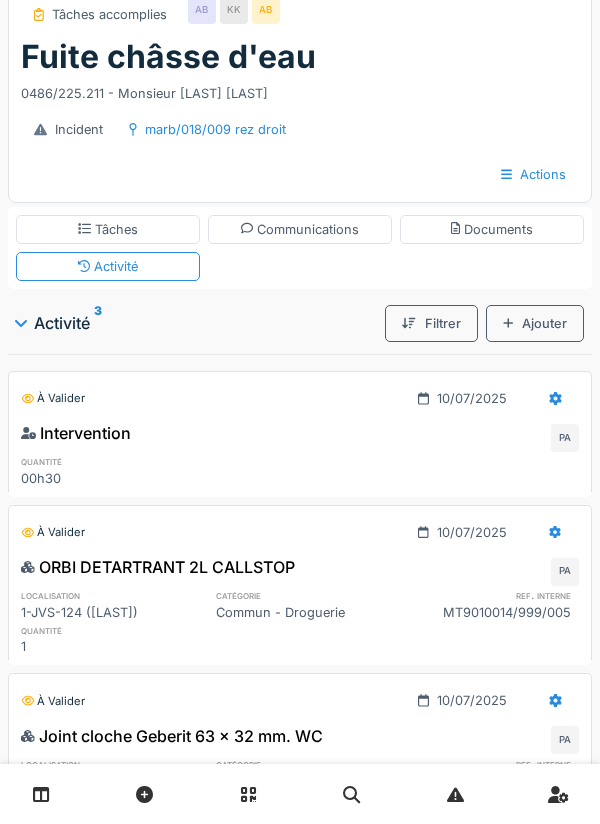 scroll, scrollTop: 0, scrollLeft: 0, axis: both 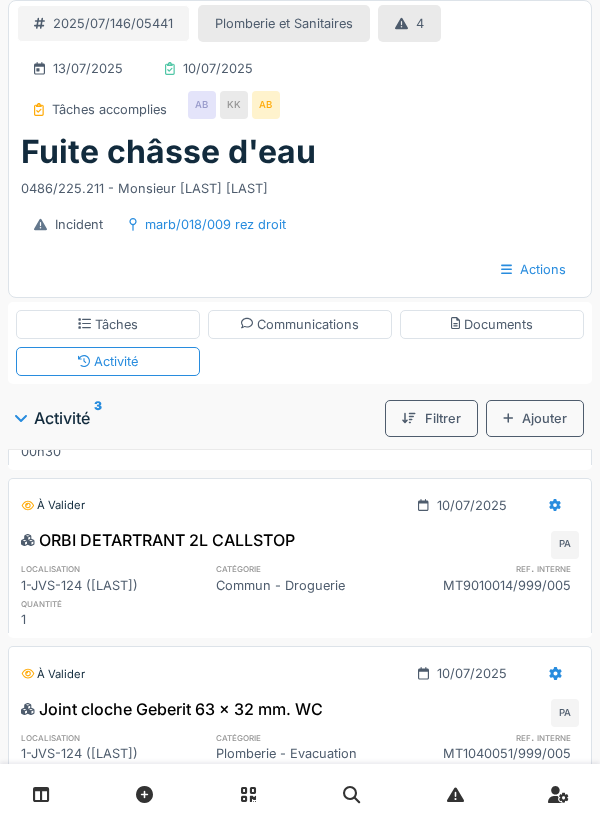 click on "Fuite châsse d'eau" at bounding box center [300, 152] 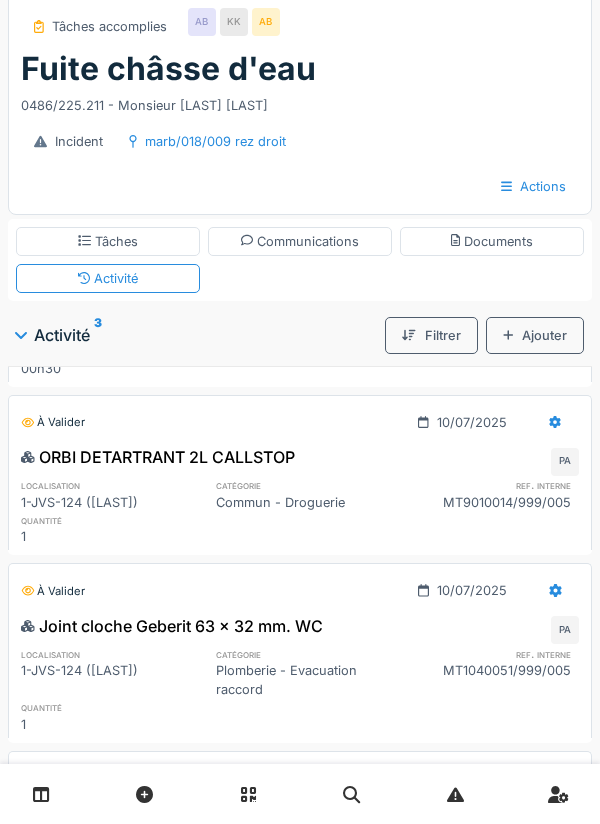scroll, scrollTop: 95, scrollLeft: 0, axis: vertical 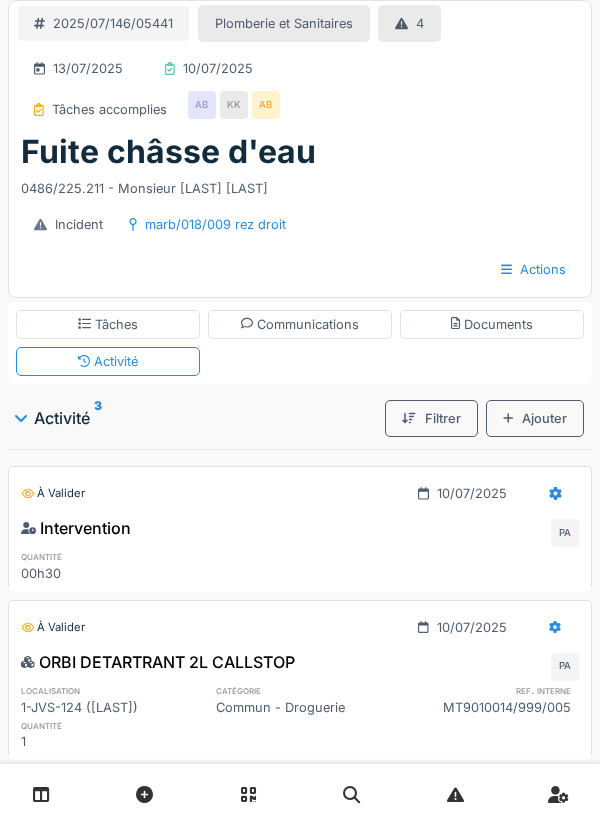 click on "Activité 3" at bounding box center [196, 418] 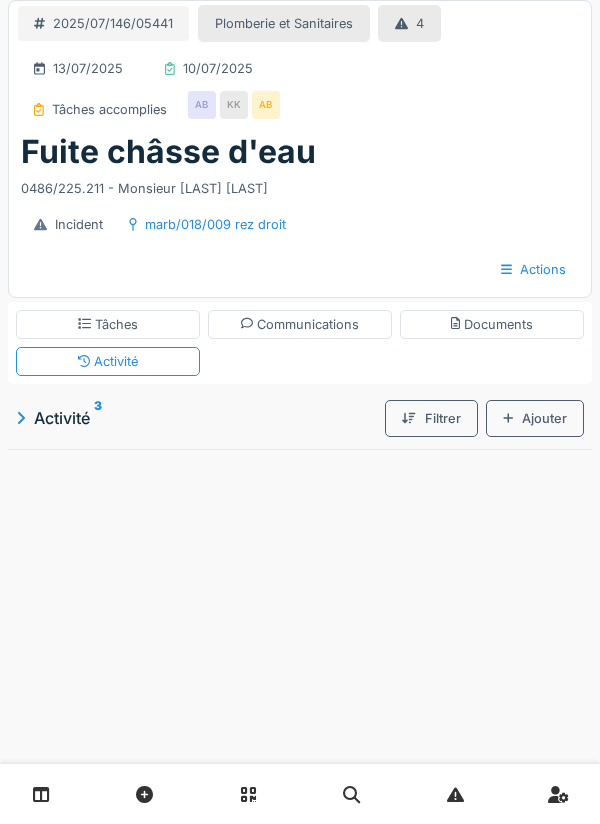 click on "Activité 3" at bounding box center [196, 418] 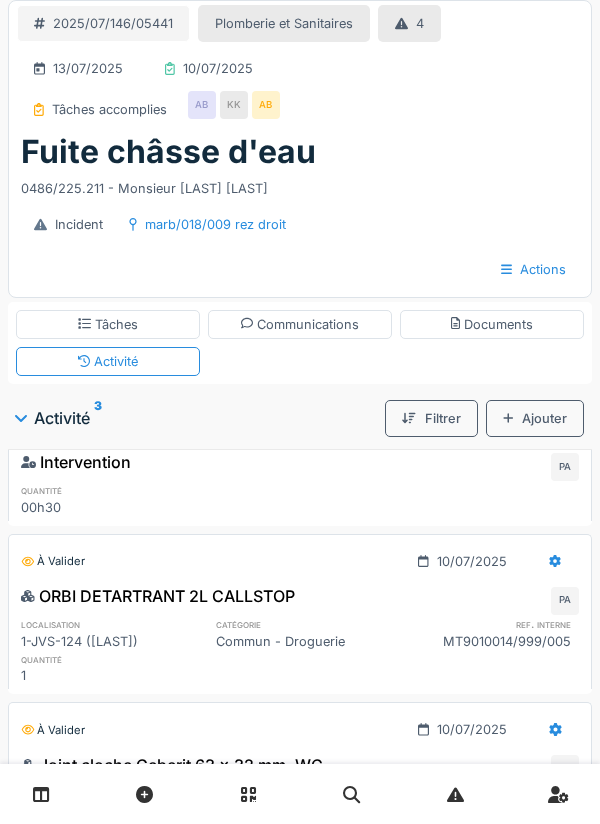 scroll, scrollTop: 122, scrollLeft: 0, axis: vertical 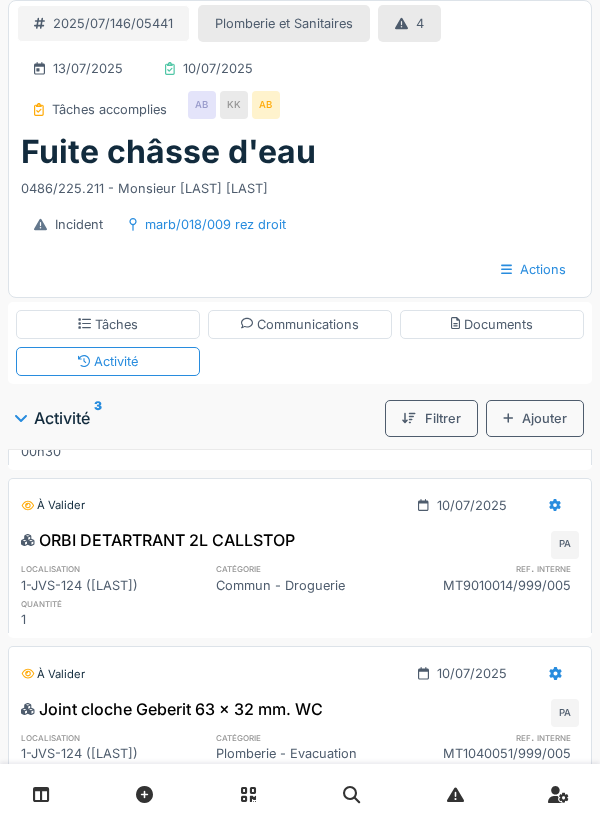 click on "Ajouter" at bounding box center (535, 418) 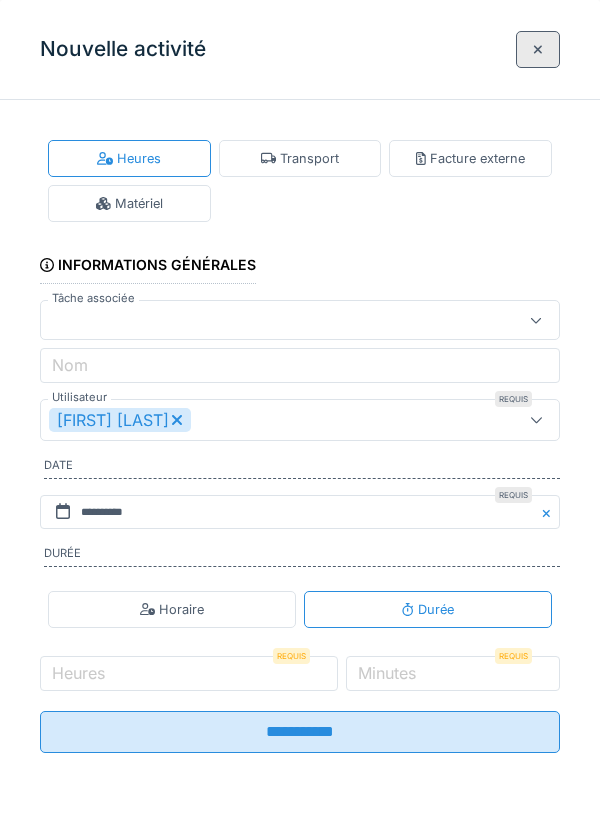 click on "Transport" at bounding box center (300, 158) 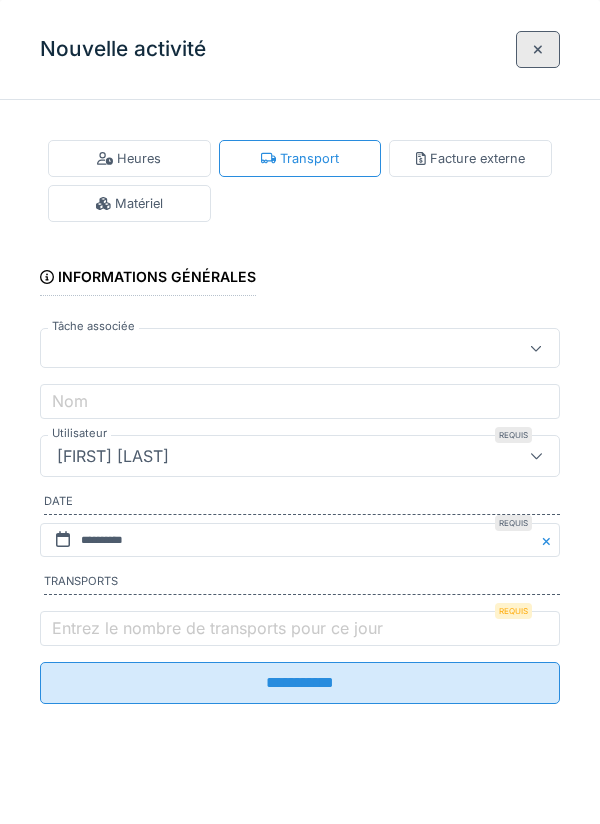 click on "Entrez le nombre de transports pour ce jour" at bounding box center [217, 628] 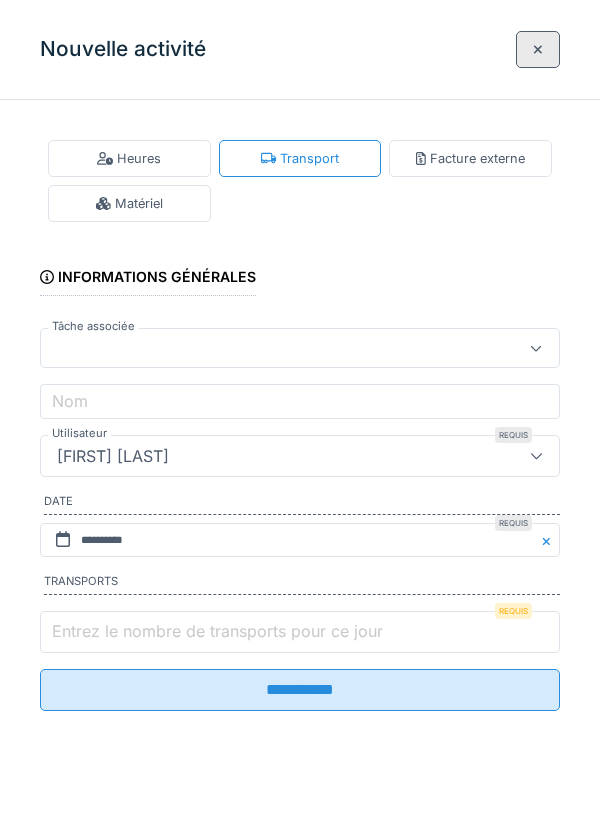 click on "Entrez le nombre de transports pour ce jour" at bounding box center (300, 632) 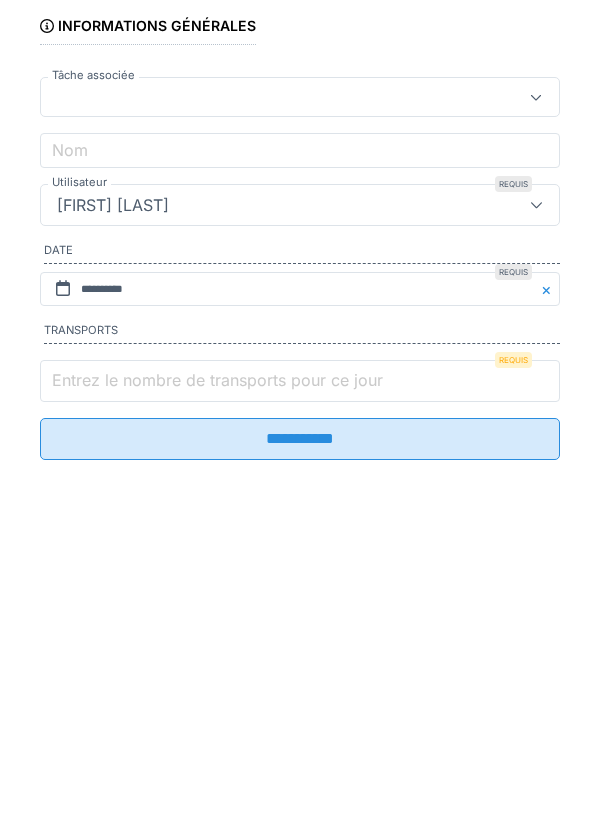 scroll, scrollTop: 74, scrollLeft: 0, axis: vertical 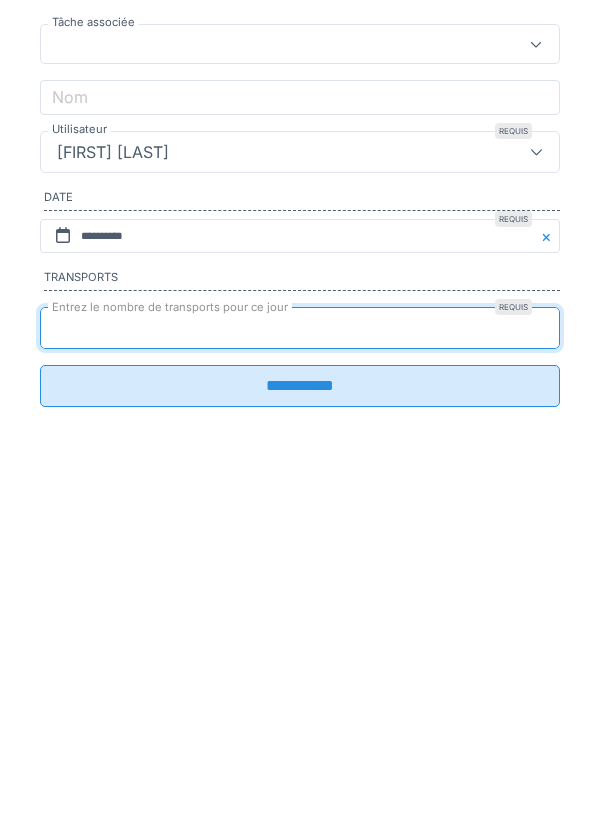 type on "*" 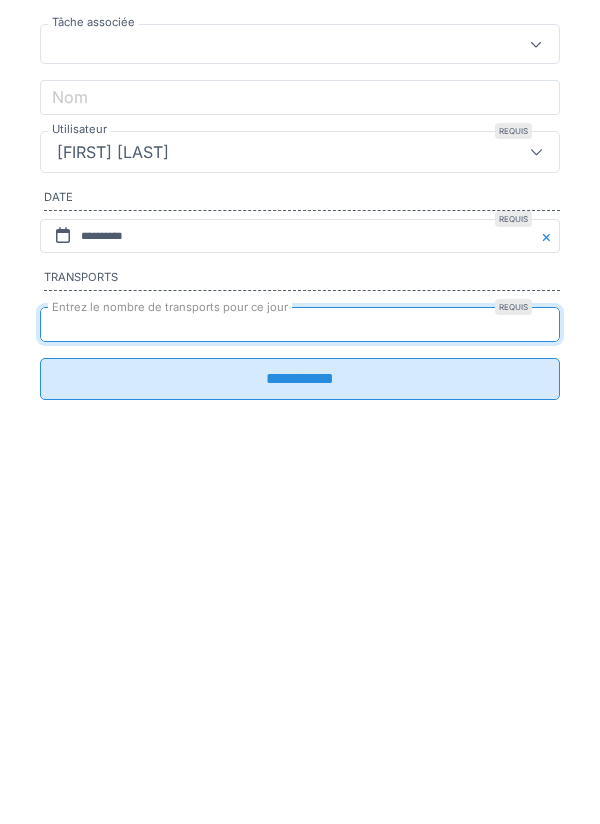 click on "**********" at bounding box center (300, 683) 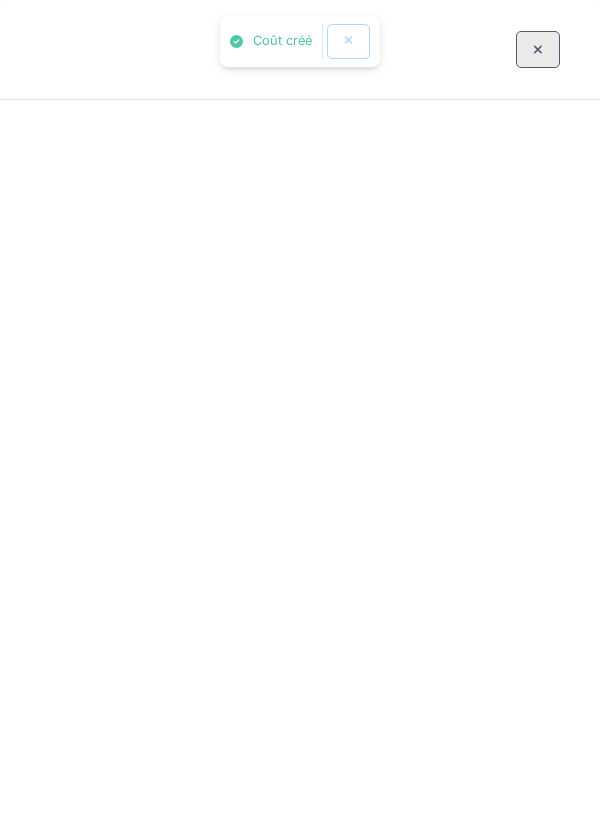 scroll, scrollTop: 255, scrollLeft: 0, axis: vertical 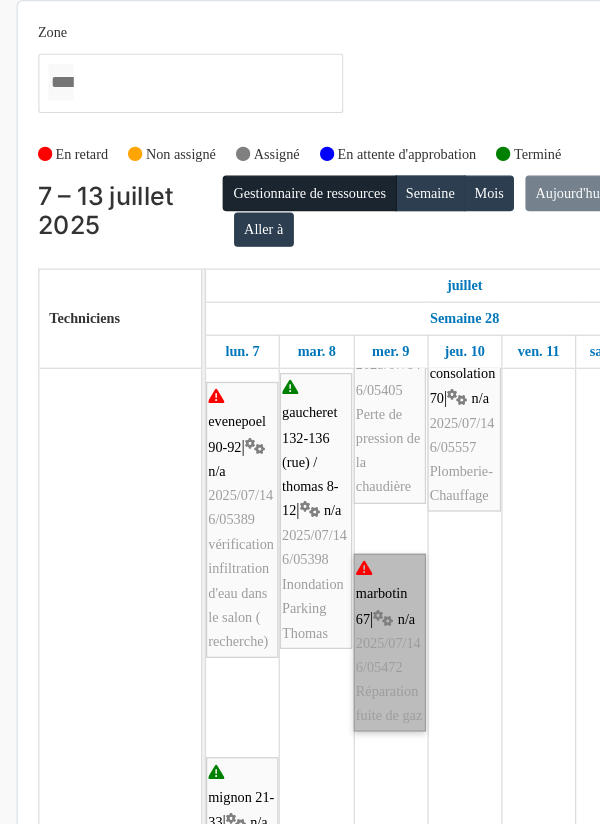 click on "[LAST_NAME] [NUMBER]
|     n/a
[DATE]/[NUMBER]/[NUMBER]
Réparation fuite de gaz" at bounding box center [306, 505] 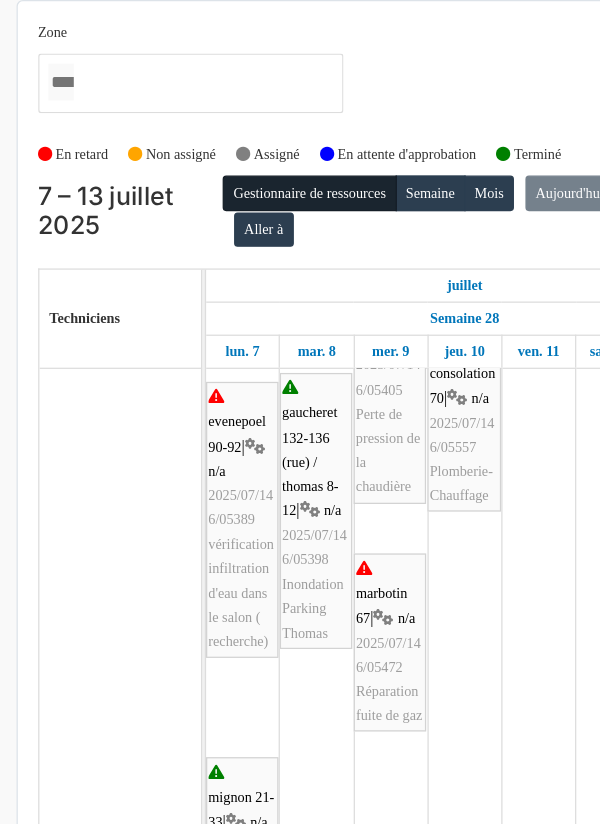 scroll, scrollTop: 498, scrollLeft: 0, axis: vertical 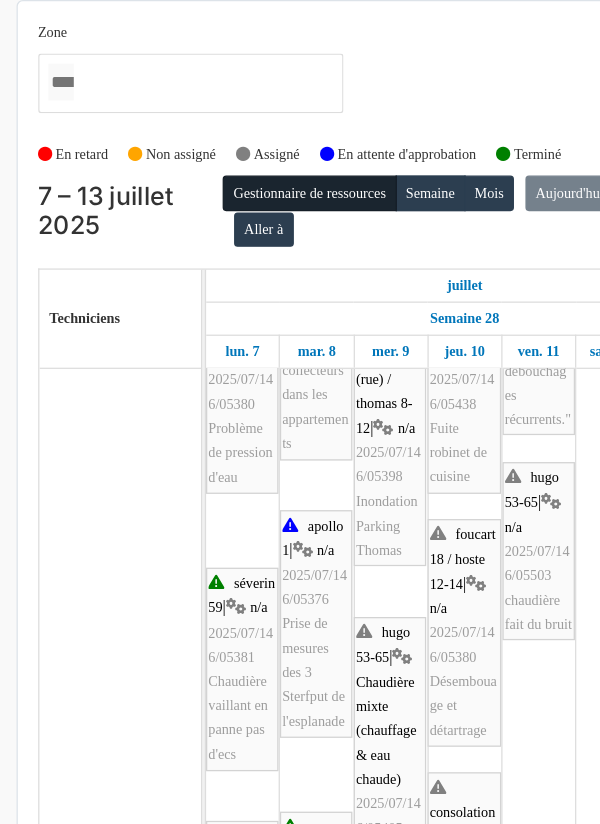 click on "Zone
agri/[NUMBER]/[NUMBER] 2ème gauche agriculture [NUMBER] / [LAST_NAME] [NUMBER]-[NUMBER] agriculture [NUMBER]-[NUMBER] / [LAST_NAME] [NUMBER]-[NUMBER] agriculture [NUMBER] / [LAST_NAME] [NUMBER]-[NUMBER] anethan [NUMBER] apollo [NUMBER] apollo [NUMBER] azalées [NUMBER]-[NUMBER] bourg [NUMBER]-[NUMBER] brabant [NUMBER] brand [NUMBER] chardons [NUMBER] chomé [NUMBER] cologne [NUMBER] consolation [NUMBER] constitution [NUMBER] coopman [NUMBER] corbeau [NUMBER] / helmet [NUMBER] corbeau [NUMBER]-[NUMBER] corbeau [NUMBER] corbeau [NUMBER]-[NUMBER] coteaux [NUMBER] courtens [NUMBER] courtens [NUMBER] courtens [NUMBER] courtens [NUMBER] COUT/[NUMBER]/[NUMBER] 3ème de craene [NUMBER] de craene [NUMBER] de craene [NUMBER]-[NUMBER] / hoste [NUMBER] de craene [NUMBER] de craene [NUMBER]-[NUMBER] / guffens [NUMBER]-[NUMBER] de craene [NUMBER]-[NUMBER] / foucart [NUMBER] de craene [NUMBER]-[NUMBER] / foucart [NUMBER]-[NUMBER] desmet [NUMBER] destrée [NUMBER] destrée [NUMBER] eenens [NUMBER] eenens [NUMBER] evenepoel [NUMBER]-[NUMBER] evenepoel [NUMBER]-[NUMBER] evenepoel [NUMBER] evenepoel [NUMBER] foch [NUMBER] foch [NUMBER] foucart [NUMBER] foucart [NUMBER]-[NUMBER] foucart [NUMBER] / hoste [NUMBER]-[NUMBER] foucart [NUMBER] foucart [NUMBER]a foucart [NUMBER] foucart [NUMBER]-[NUMBER] foucart [NUMBER] foucart [NUMBER]-[NUMBER] foyer schaerbeekois [NUMBER]-[NUMBER] france [NUMBER] / rodenbach [NUMBER]-[NUMBER] gallait [NUMBER]" at bounding box center [300, 382] 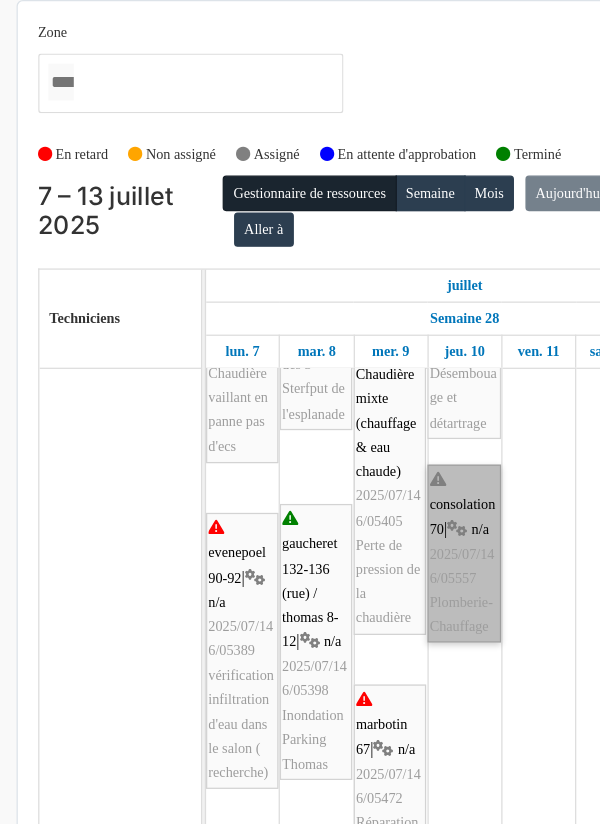 click on "consolation [NUMBER]
|     n/a
[DATE]/[NUMBER]/[NUMBER]
Plomberie-Chauffage" at bounding box center (365, 435) 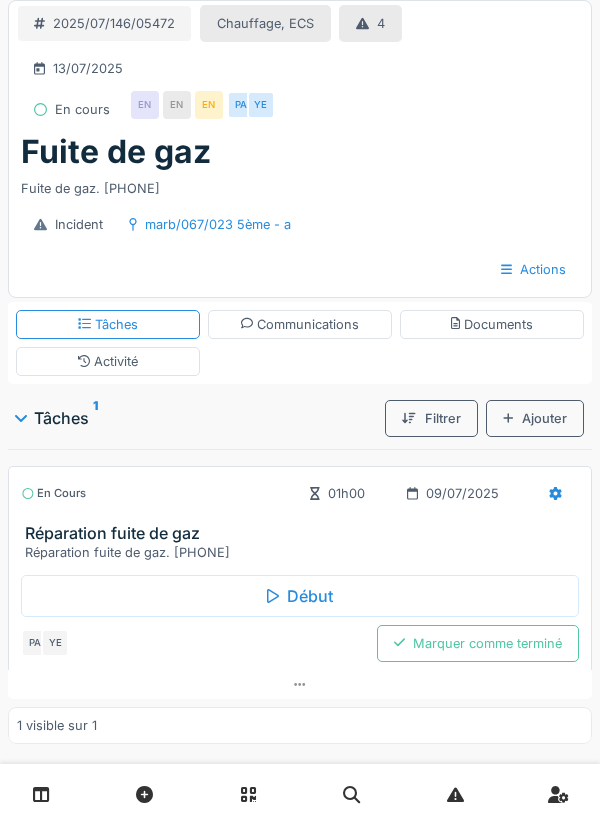 scroll, scrollTop: 0, scrollLeft: 0, axis: both 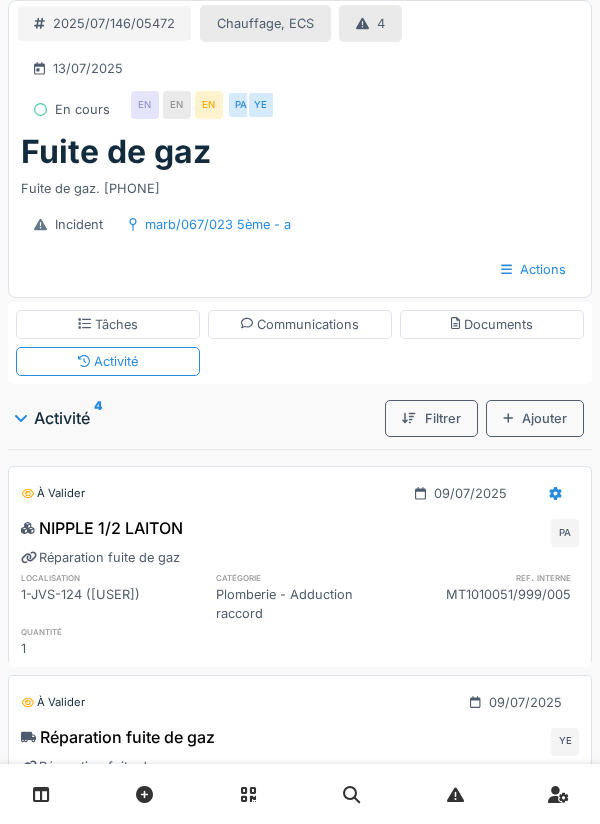 click on "Ajouter" at bounding box center (535, 418) 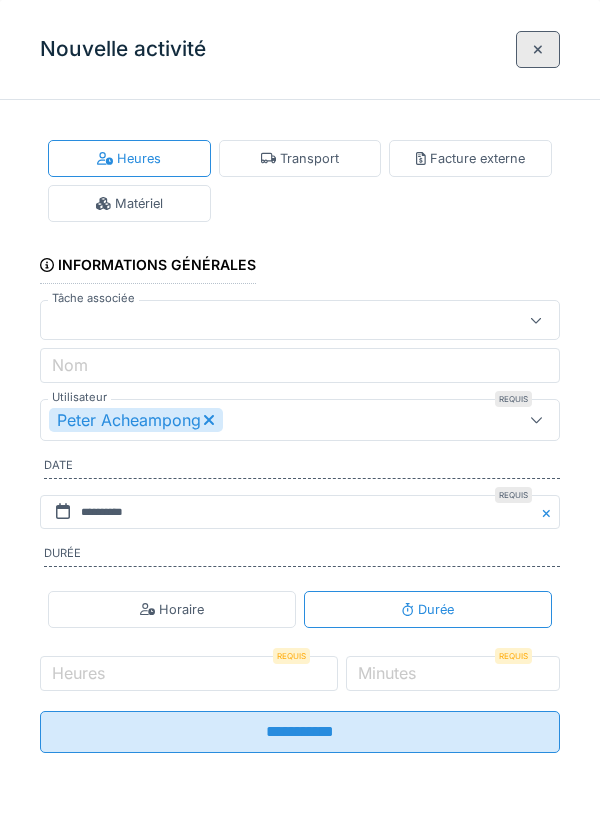 click on "Matériel" at bounding box center [129, 203] 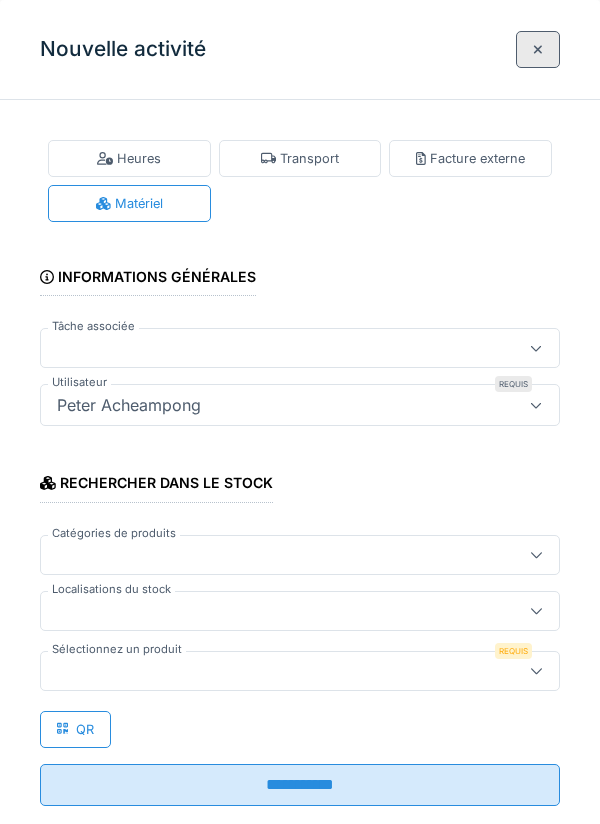 click at bounding box center (274, 611) 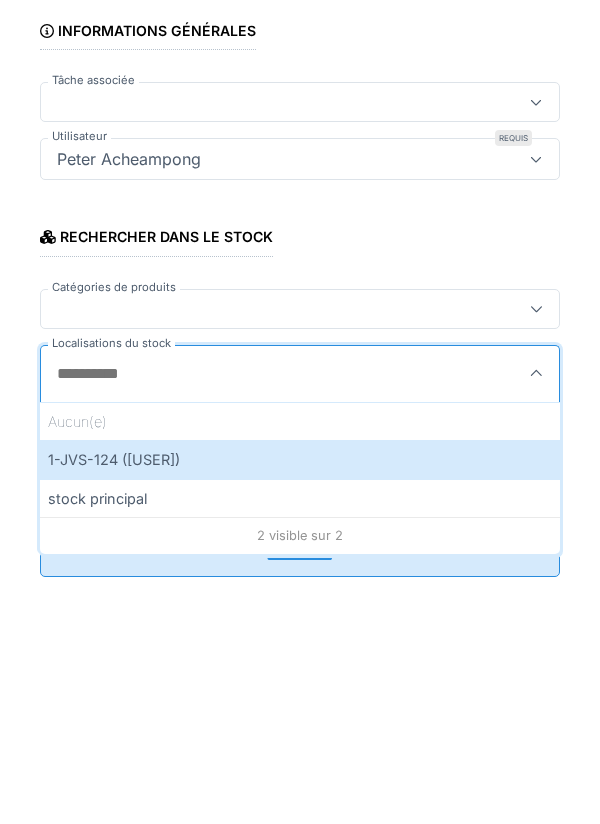 scroll, scrollTop: 31, scrollLeft: 0, axis: vertical 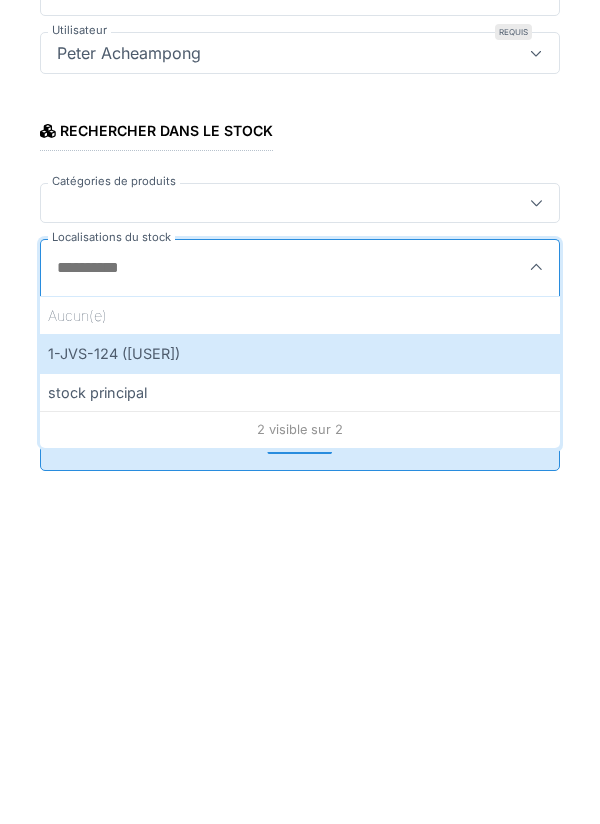 type on "***" 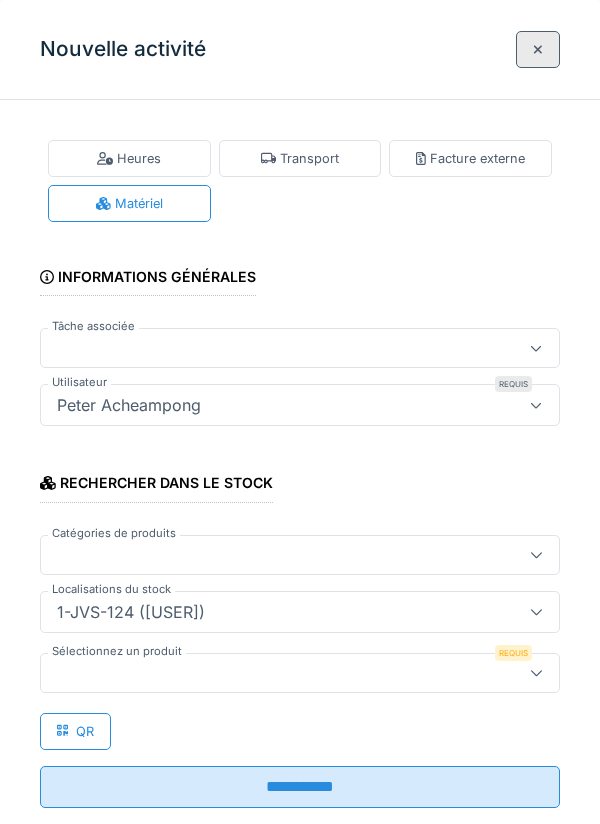 click at bounding box center (274, 673) 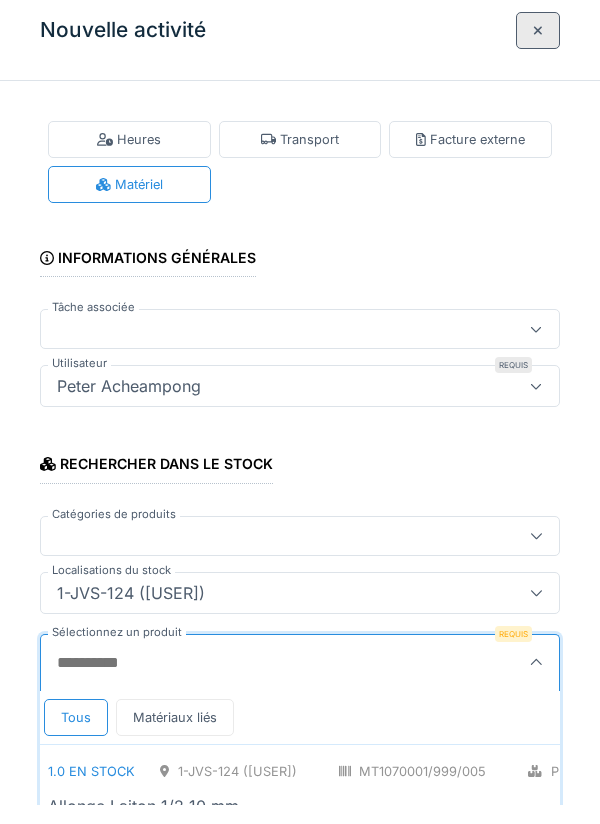 scroll, scrollTop: 125, scrollLeft: 0, axis: vertical 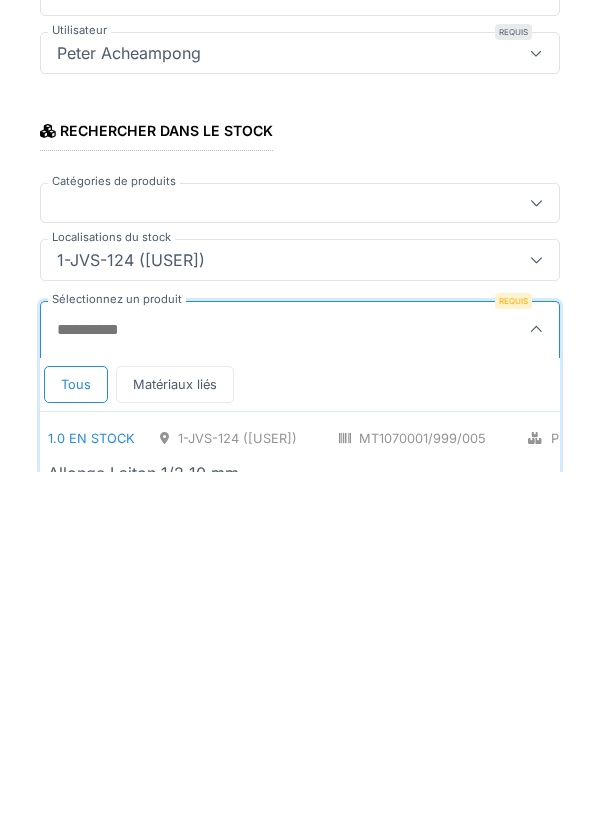 click on "Sélectionnez un produit" at bounding box center [262, 682] 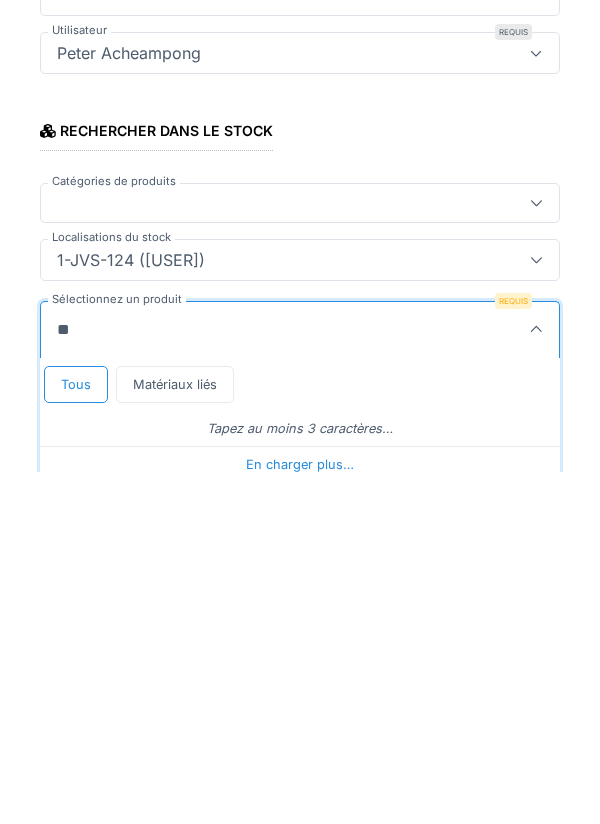 type on "***" 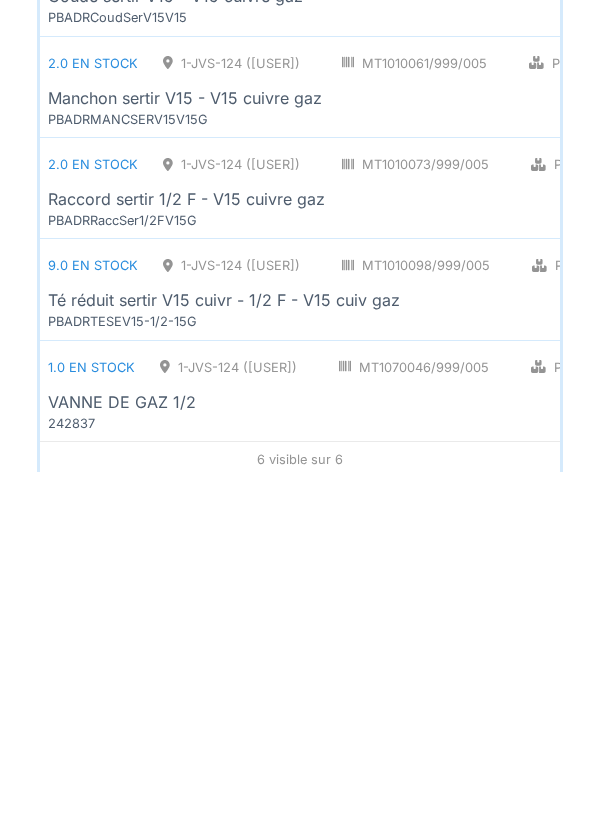 scroll, scrollTop: 583, scrollLeft: 0, axis: vertical 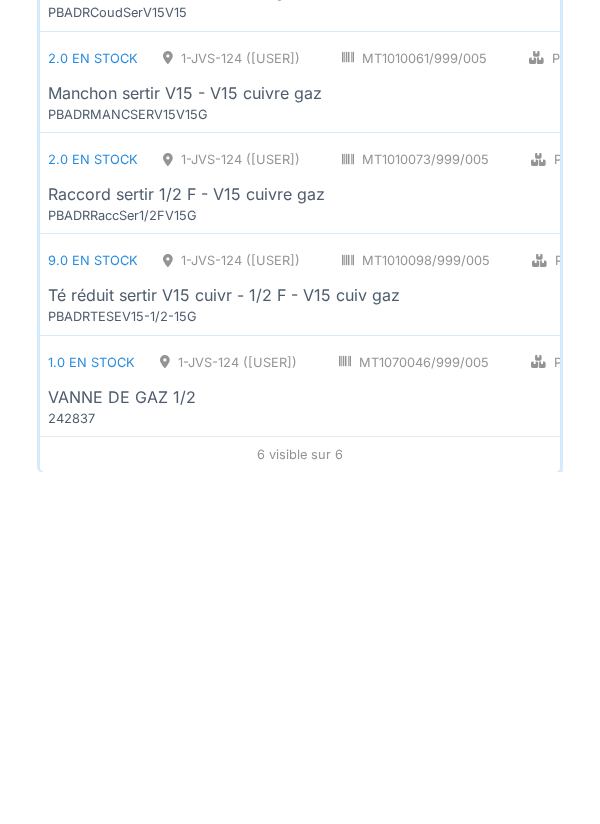 click on "1-JVS-124 (PETER)" at bounding box center (228, 714) 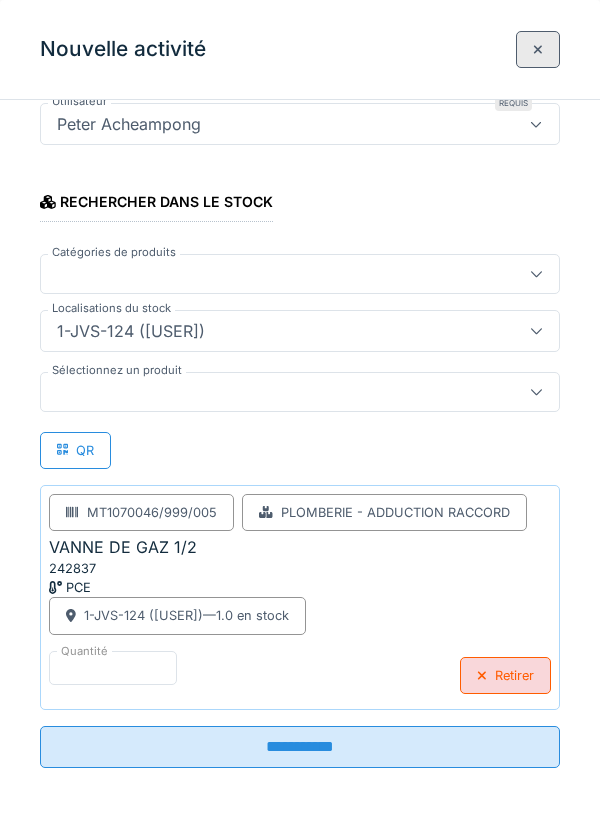 click at bounding box center [274, 392] 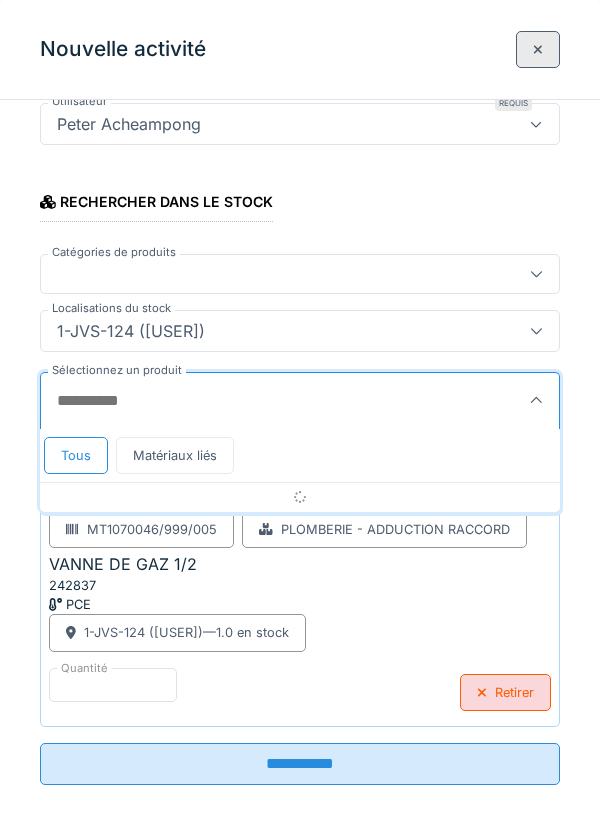 scroll, scrollTop: 298, scrollLeft: 0, axis: vertical 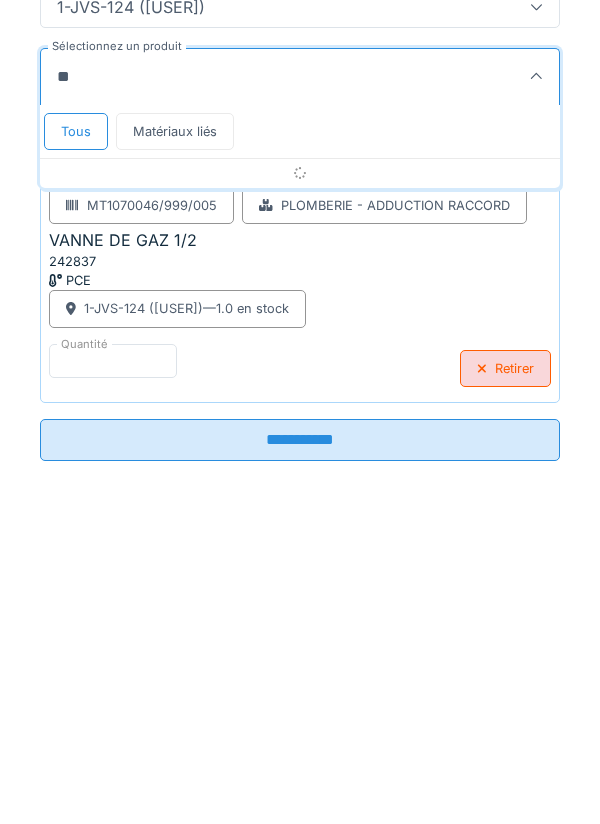 type on "*" 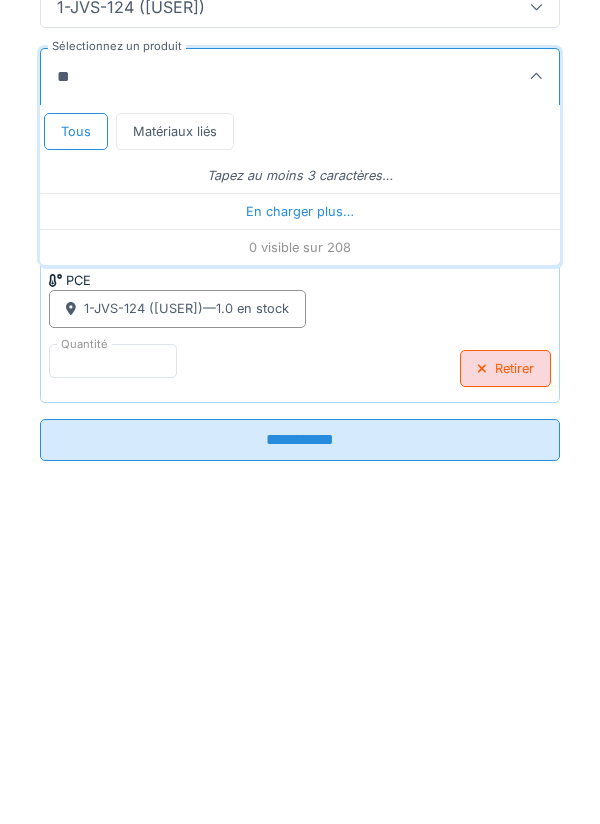 type on "***" 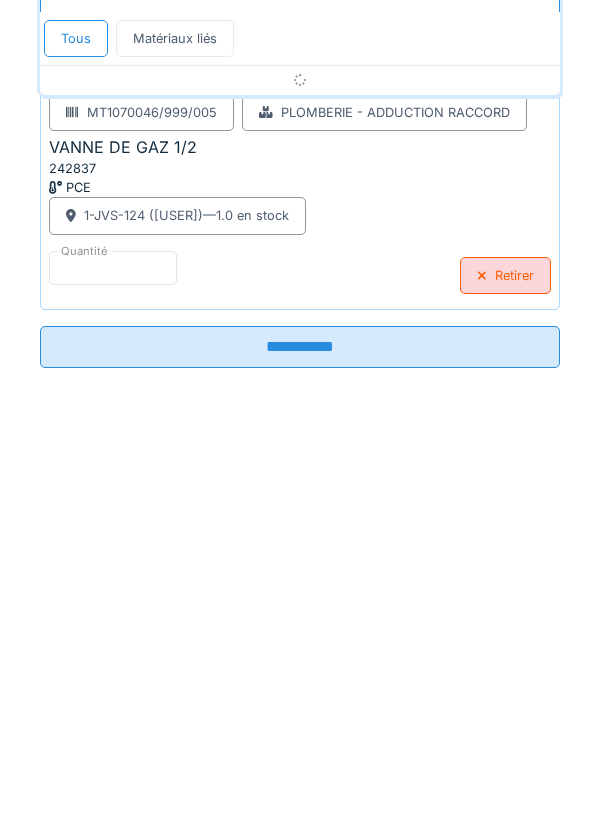 scroll, scrollTop: 146, scrollLeft: 0, axis: vertical 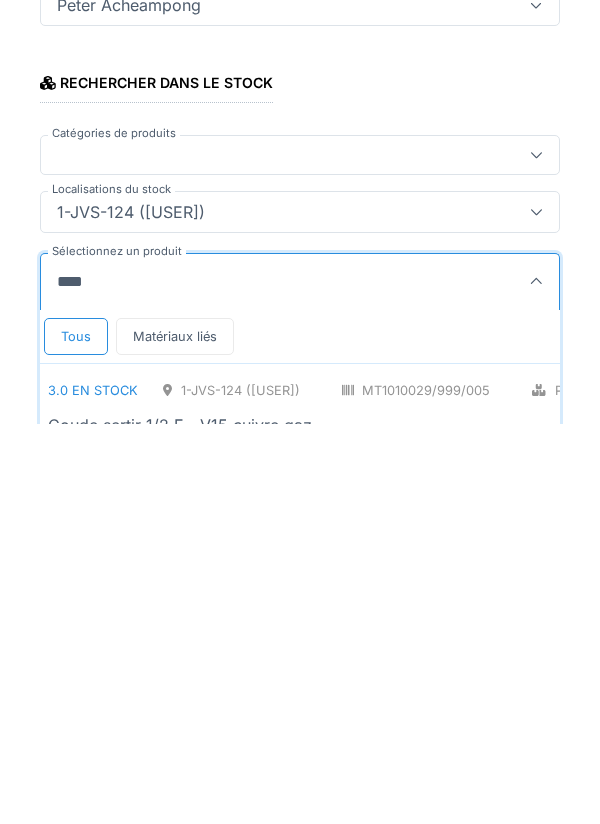 click on "1-JVS-124 (PETER)" at bounding box center [300, 612] 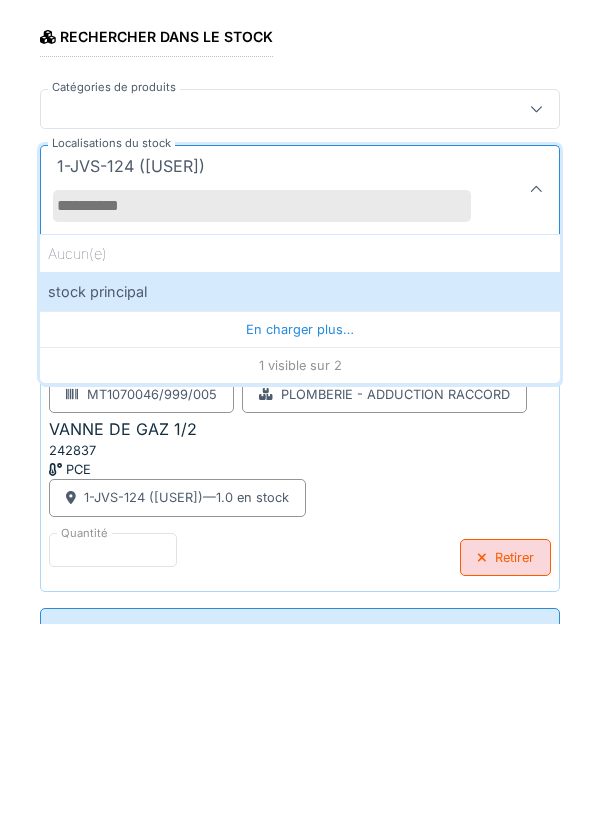 scroll, scrollTop: 328, scrollLeft: 0, axis: vertical 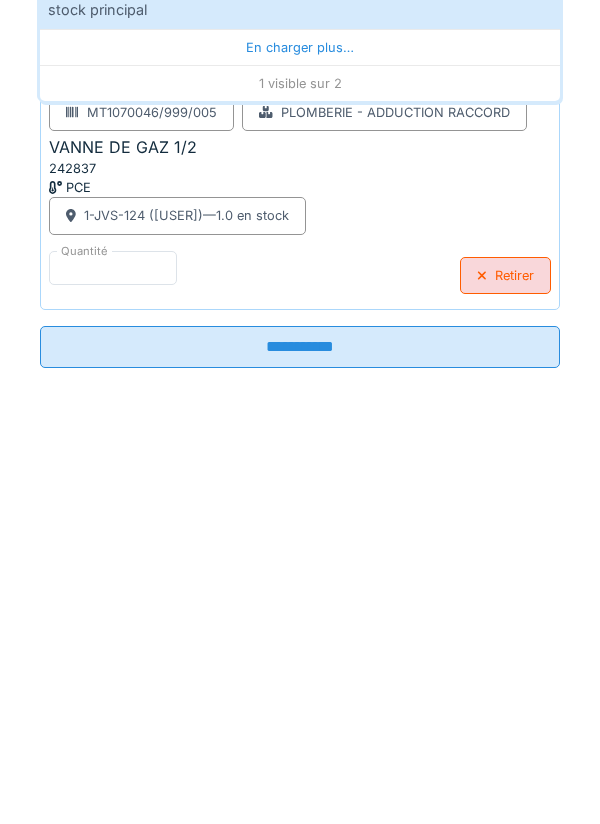 click on "**********" at bounding box center (300, 747) 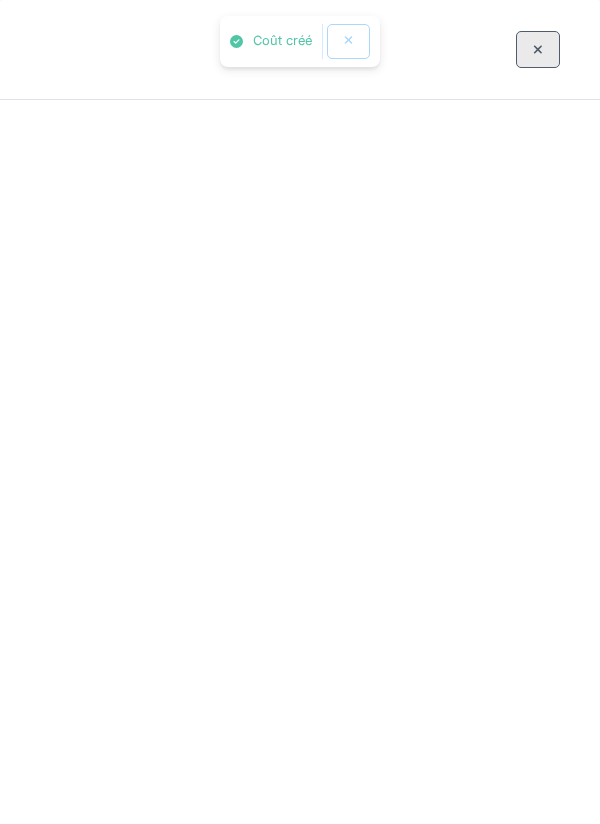 scroll, scrollTop: 0, scrollLeft: 0, axis: both 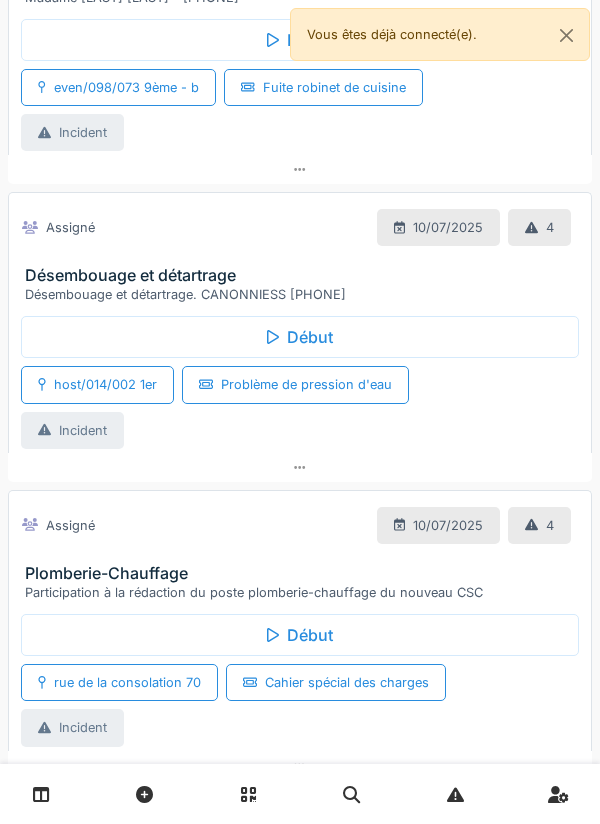click on "Début" at bounding box center [300, 337] 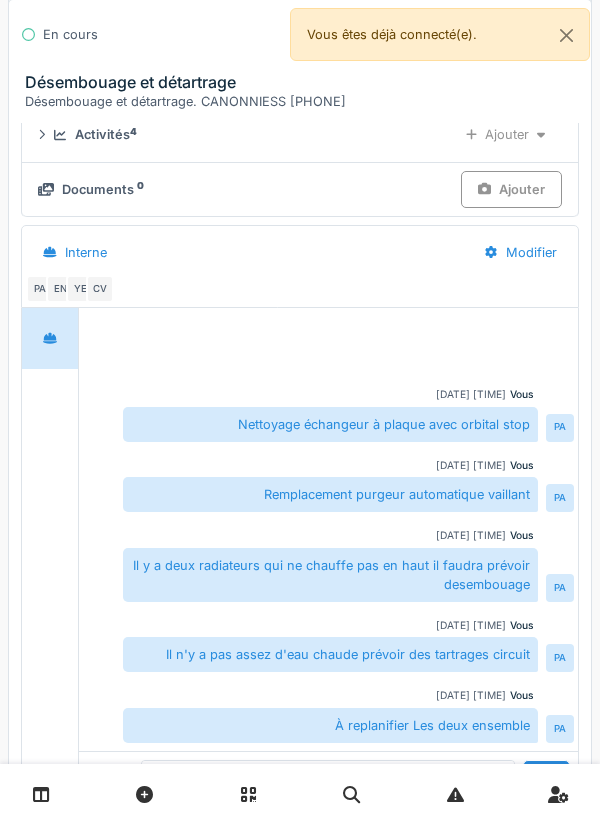 scroll, scrollTop: 672, scrollLeft: 0, axis: vertical 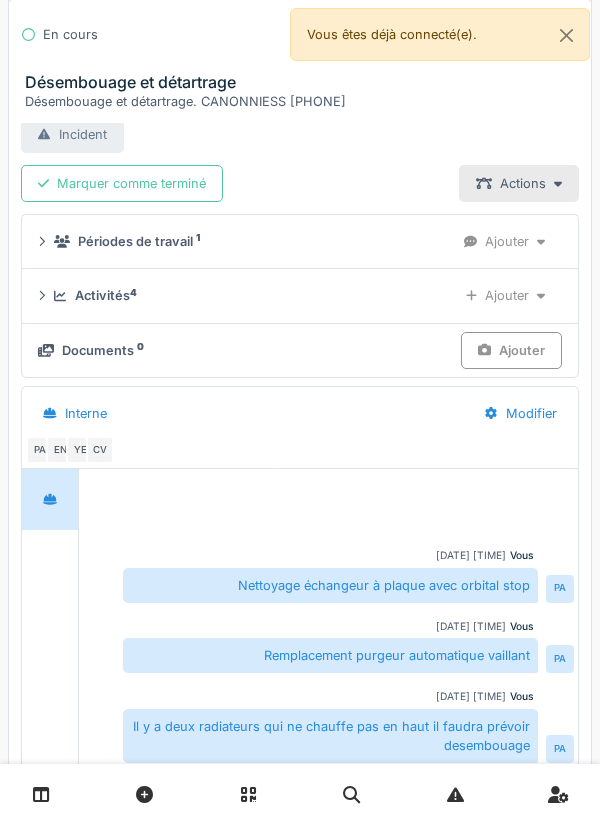 click on "Activités 4" at bounding box center (247, 295) 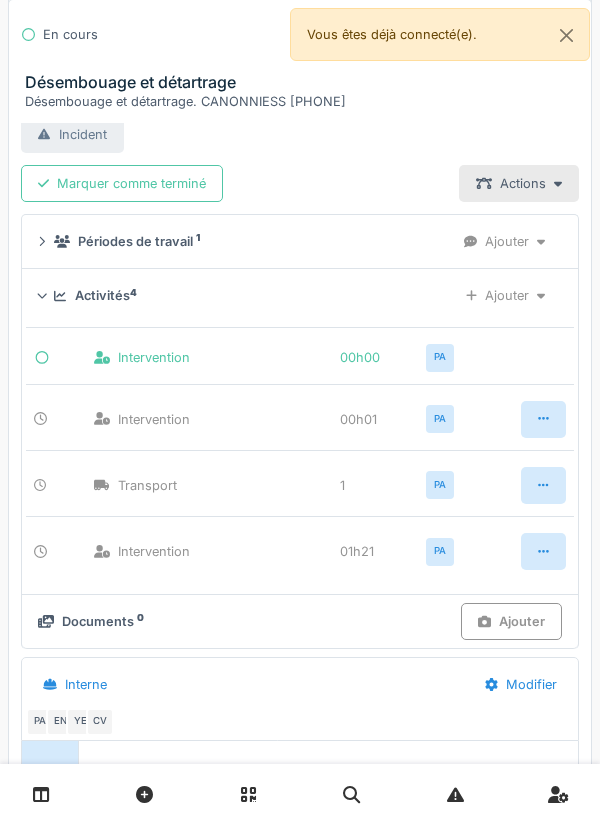 click on "Ajouter" at bounding box center [505, 295] 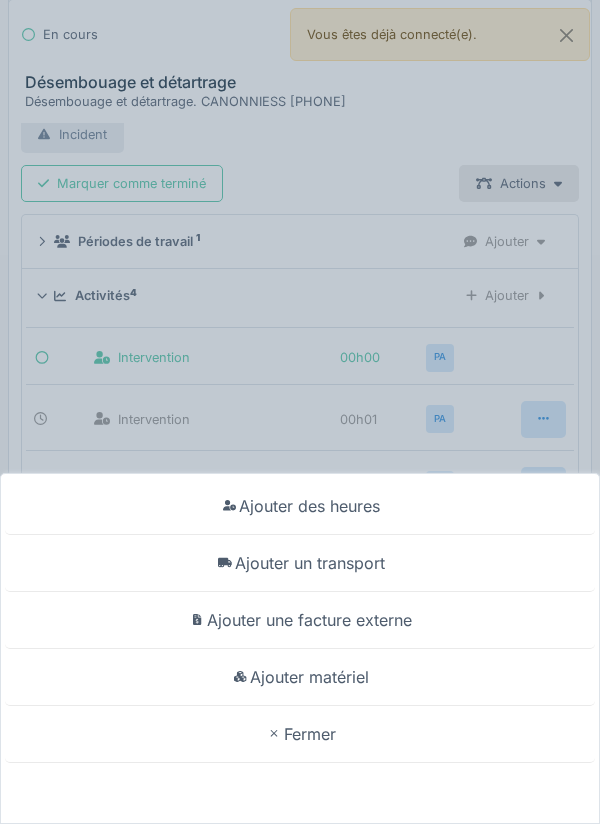 click on "Ajouter un transport" at bounding box center (300, 563) 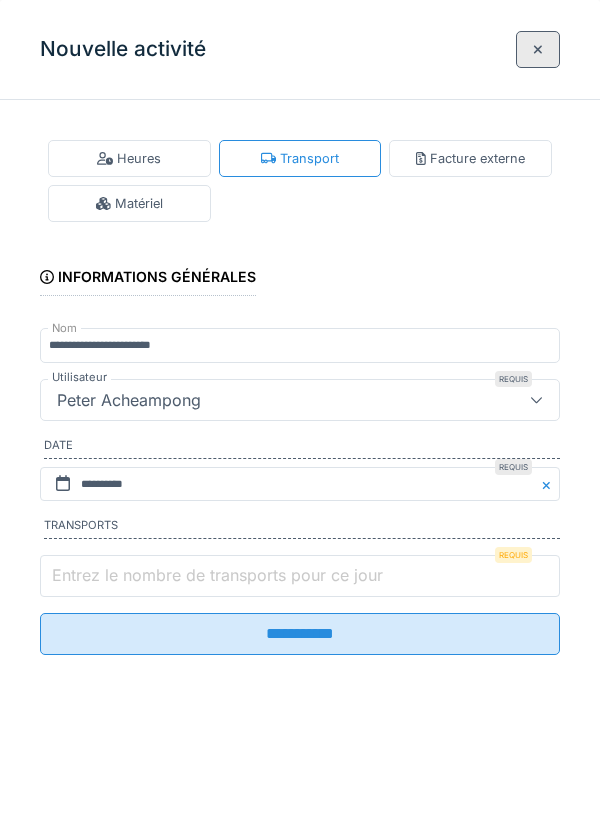 click on "Entrez le nombre de transports pour ce jour" at bounding box center [300, 576] 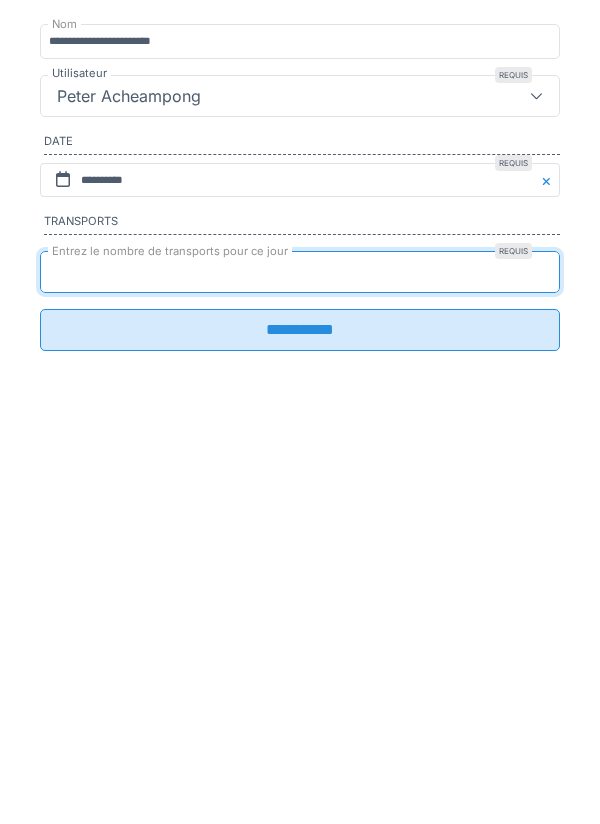 type on "*" 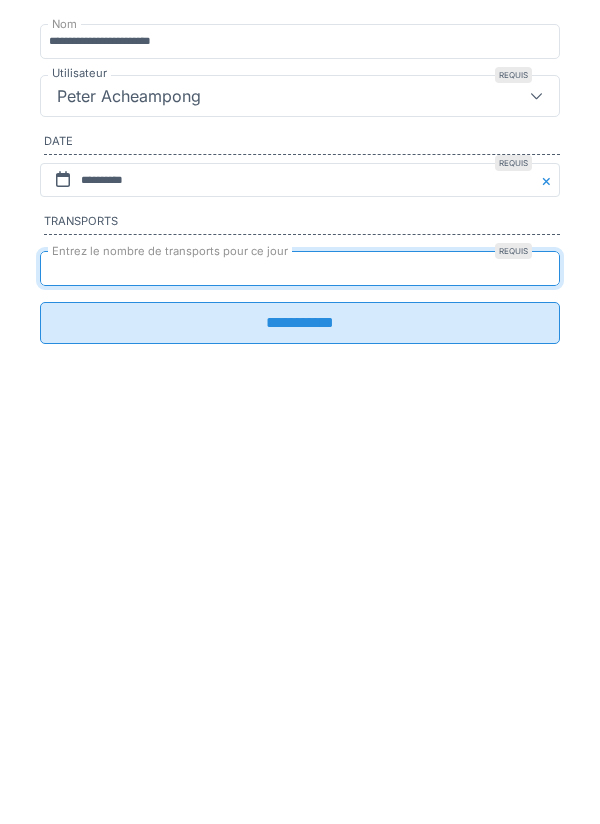 click on "**********" at bounding box center (300, 627) 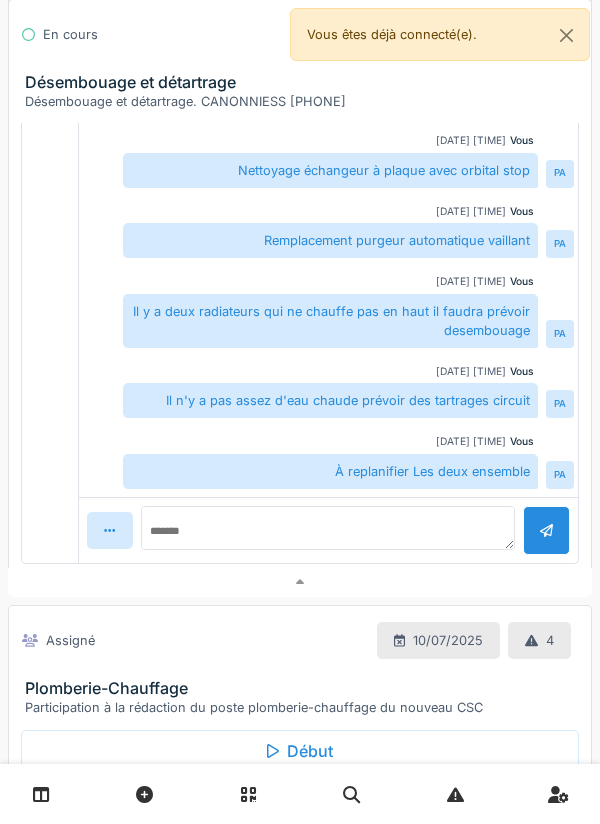 click at bounding box center [300, 582] 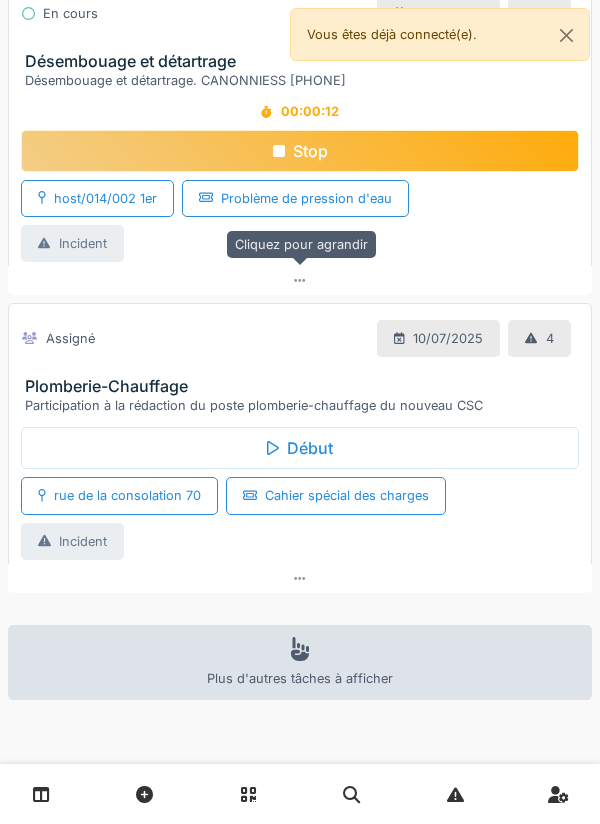 scroll, scrollTop: 554, scrollLeft: 0, axis: vertical 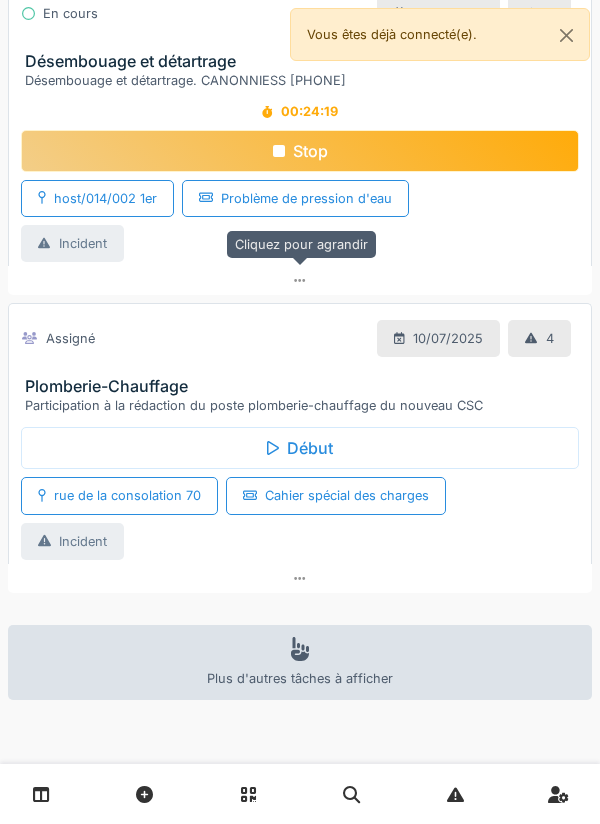 click at bounding box center [300, 280] 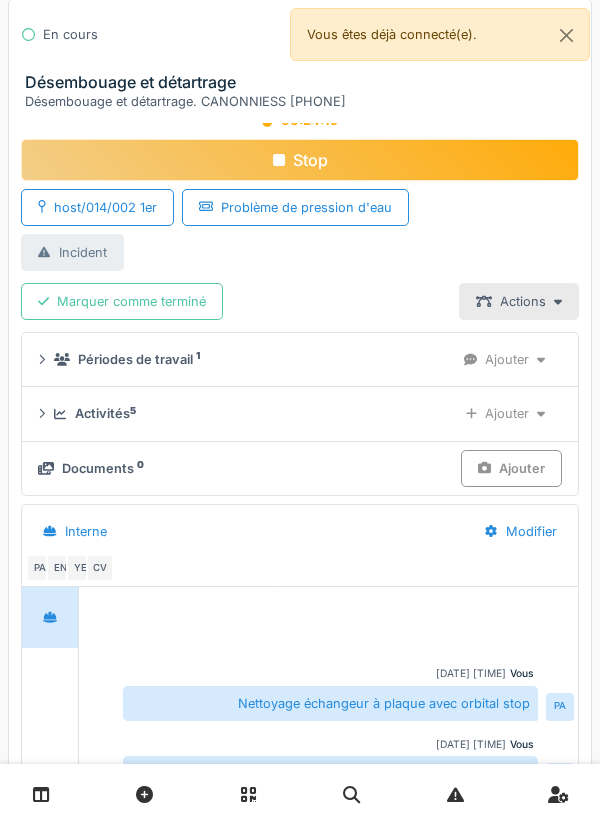 scroll, scrollTop: 450, scrollLeft: 0, axis: vertical 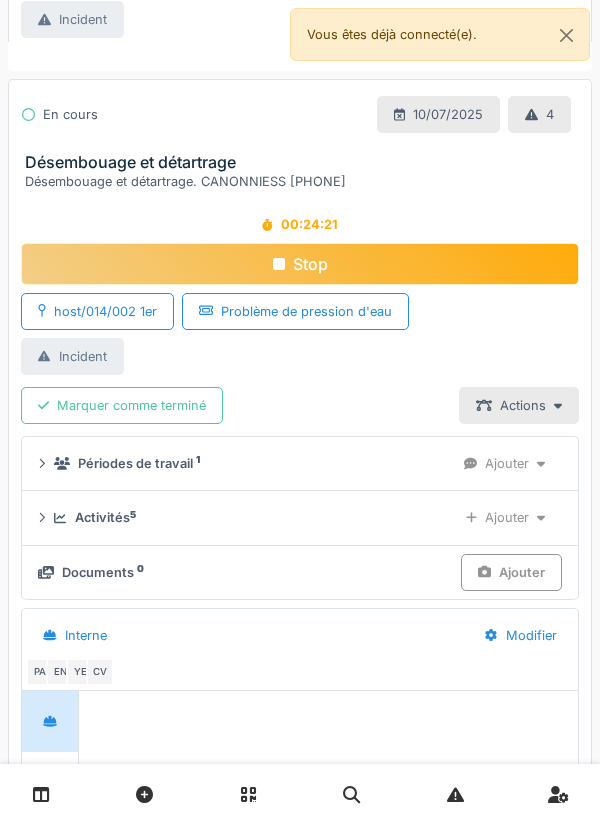 click on "Ajouter" at bounding box center (511, 572) 